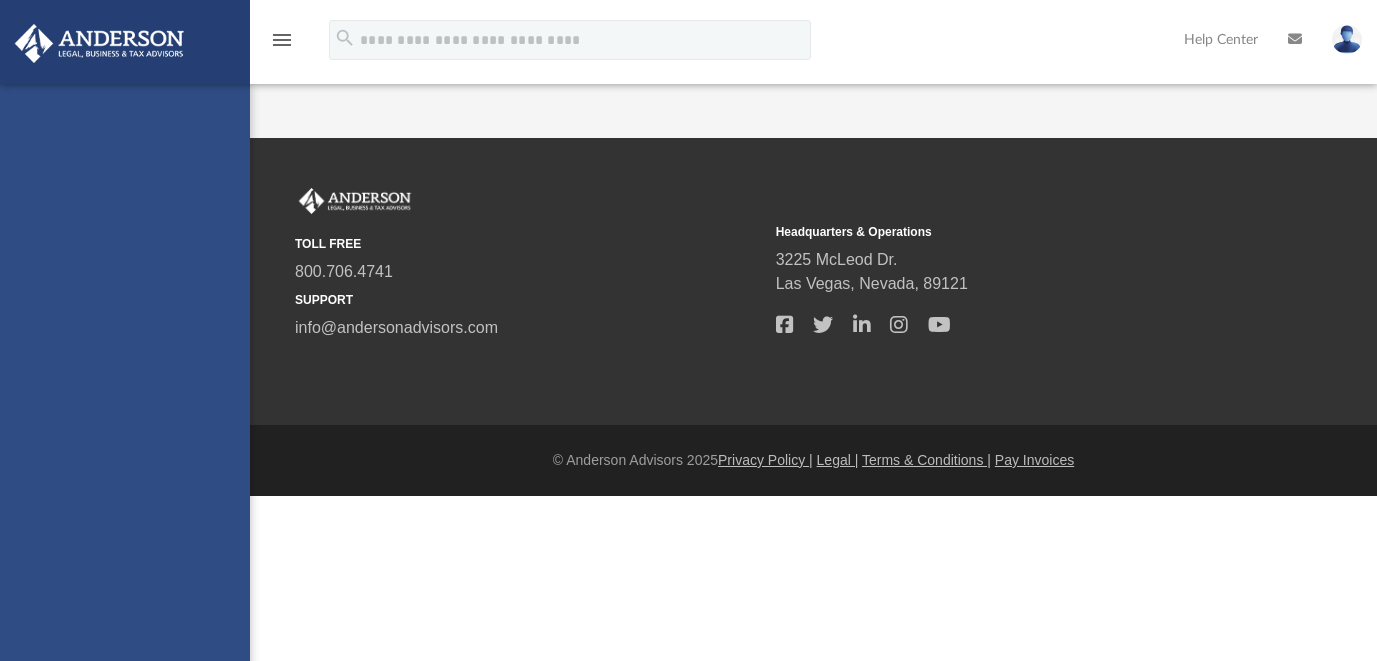 scroll, scrollTop: 0, scrollLeft: 0, axis: both 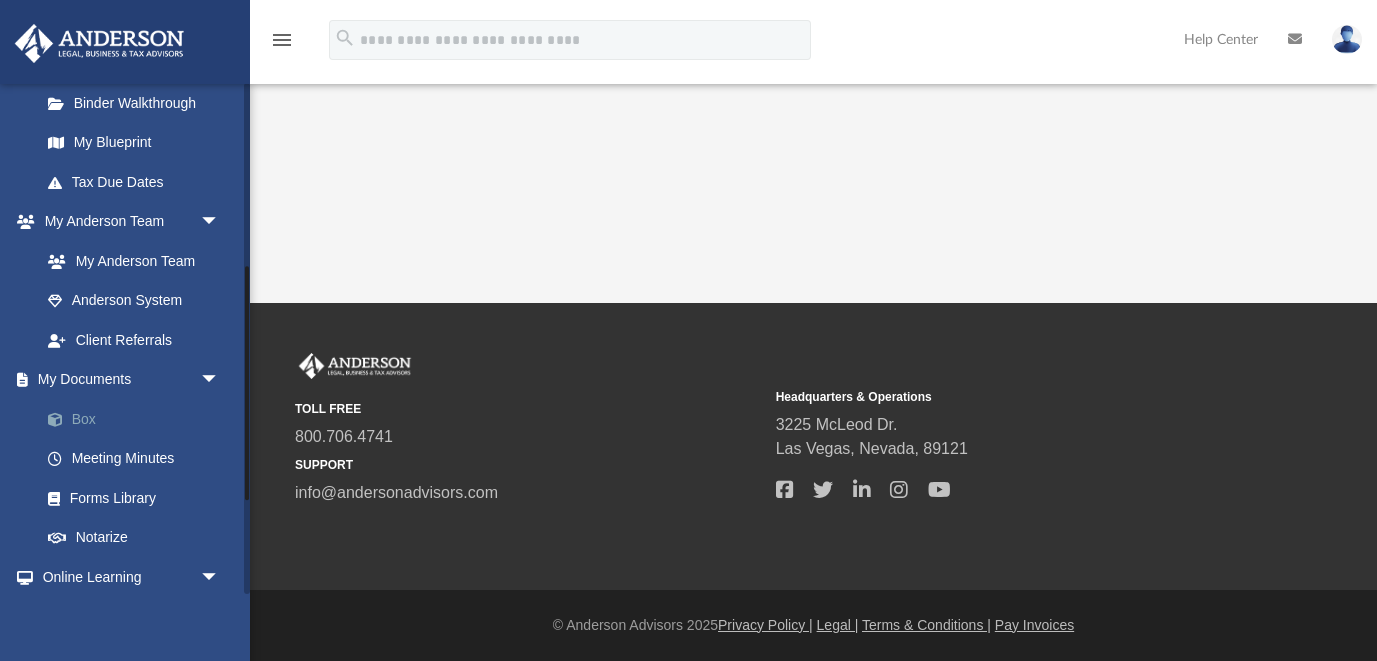 click on "Box" at bounding box center [139, 419] 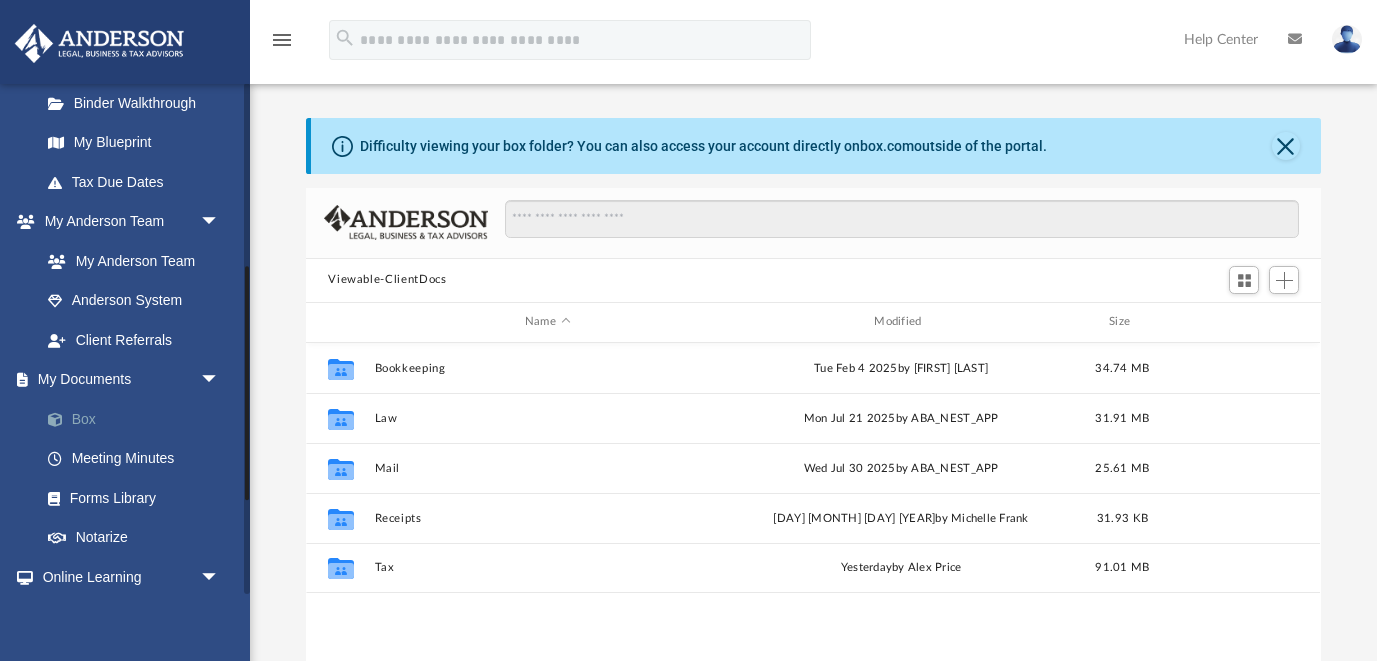 scroll, scrollTop: 1, scrollLeft: 0, axis: vertical 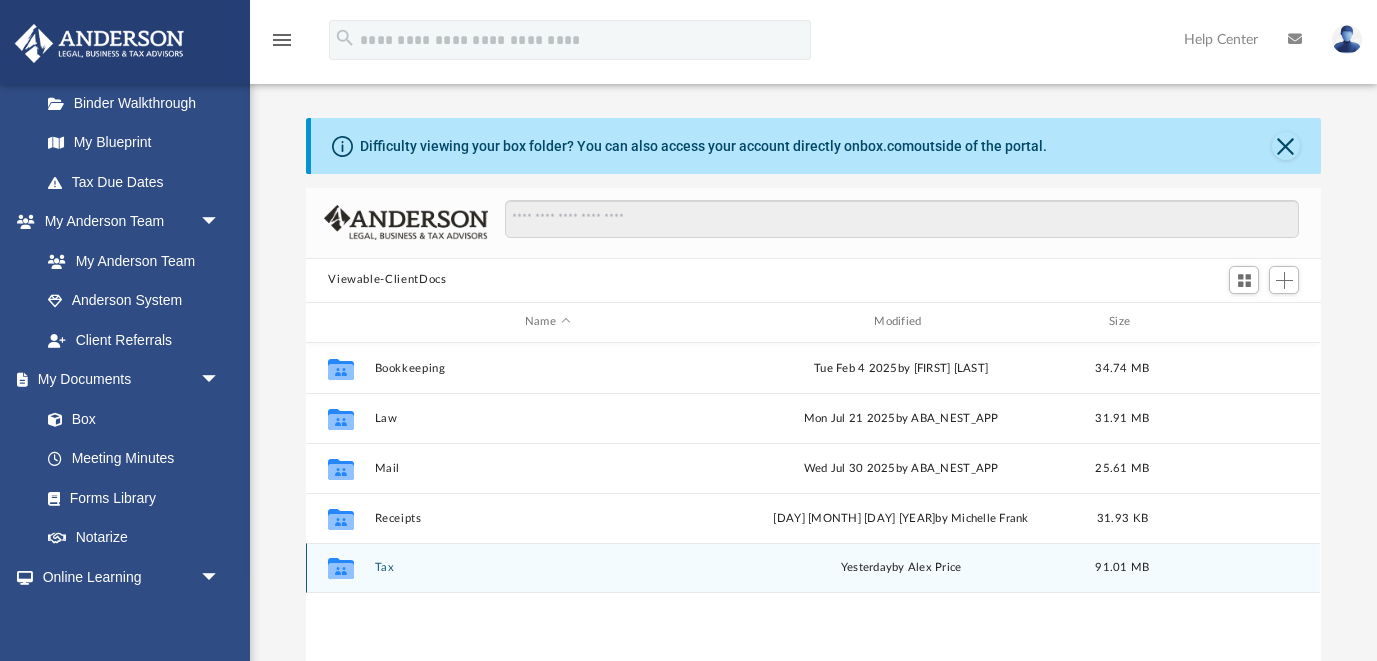 click on "Tax" at bounding box center (547, 567) 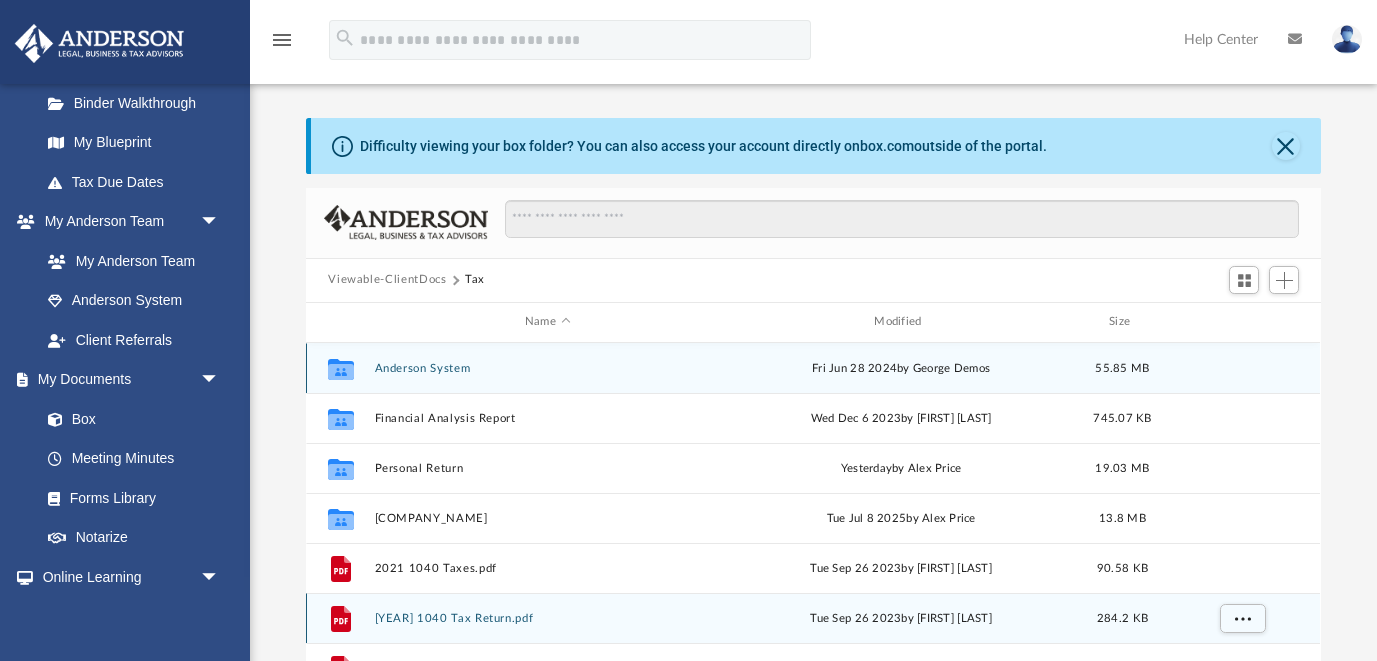 scroll, scrollTop: 35, scrollLeft: 0, axis: vertical 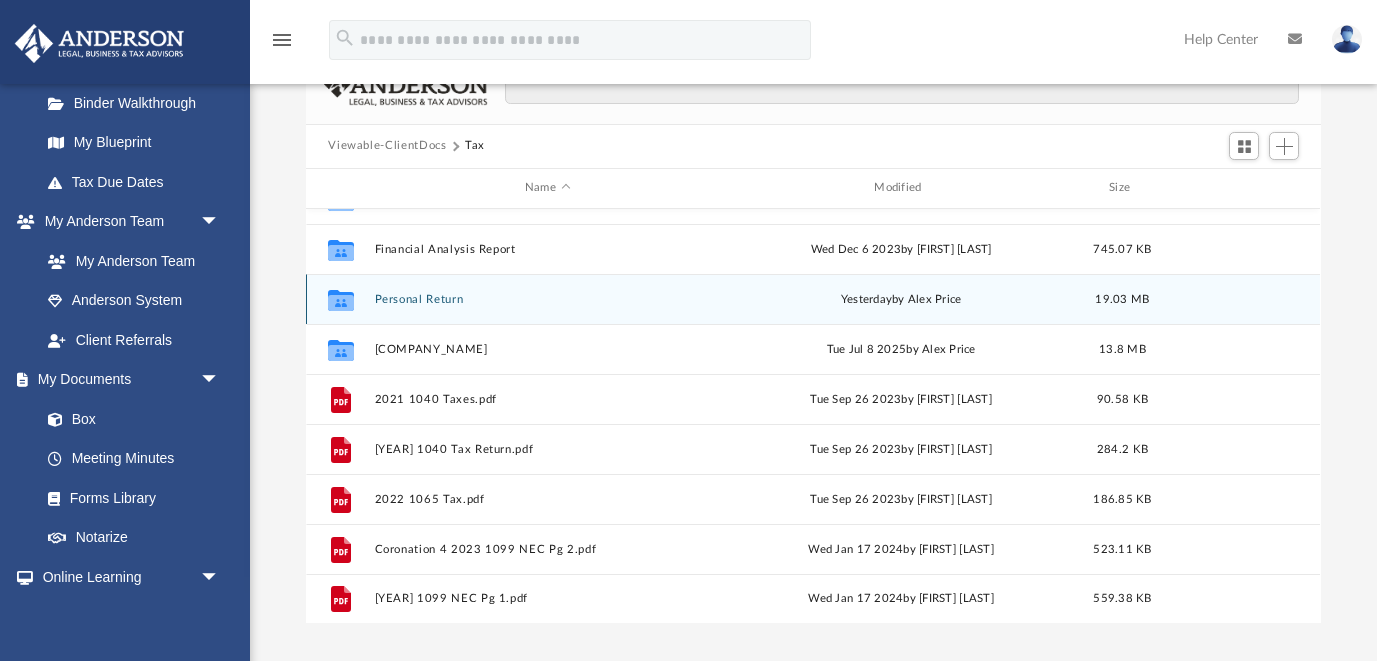 click on "Personal Return" at bounding box center [547, 299] 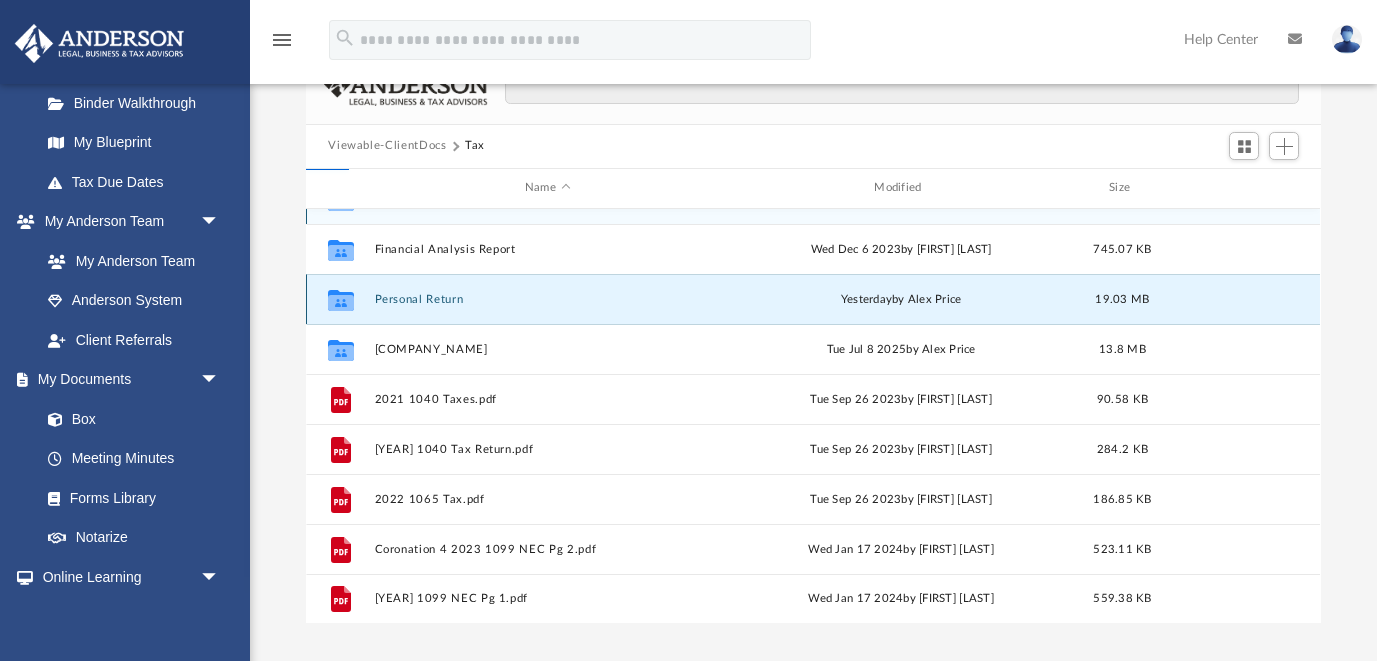scroll, scrollTop: 0, scrollLeft: 0, axis: both 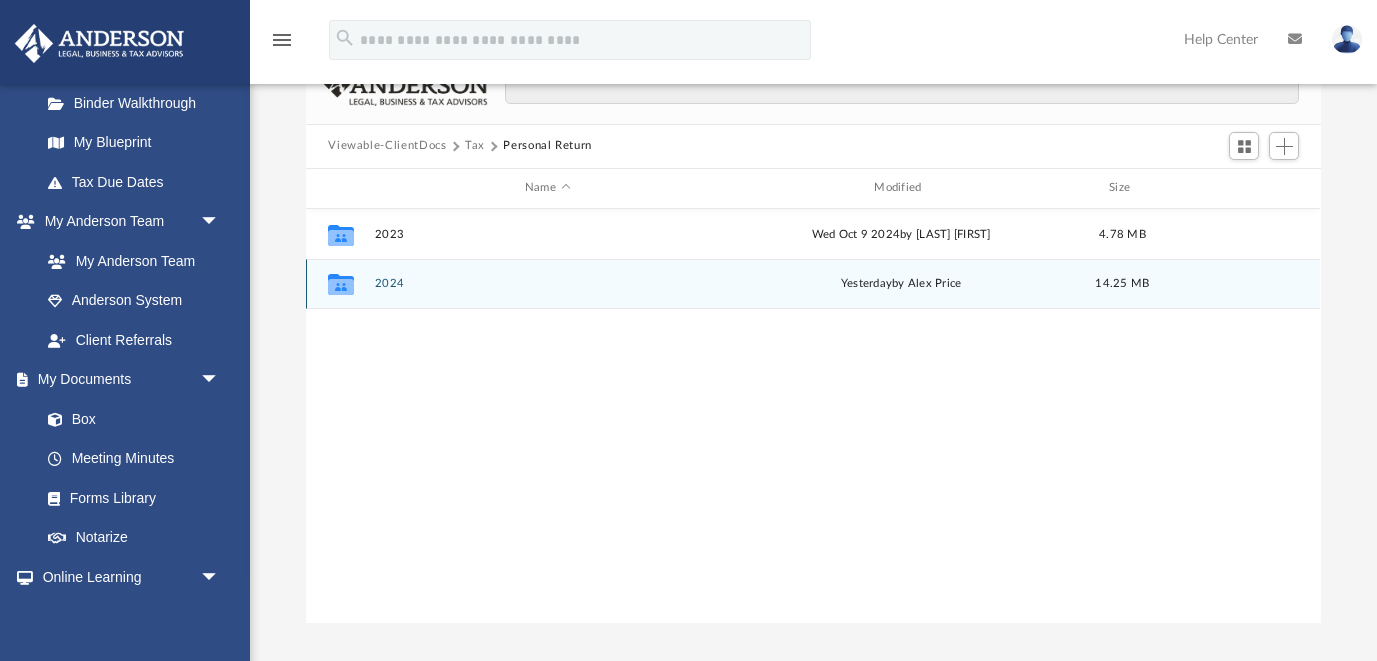 click on "2024" at bounding box center (547, 283) 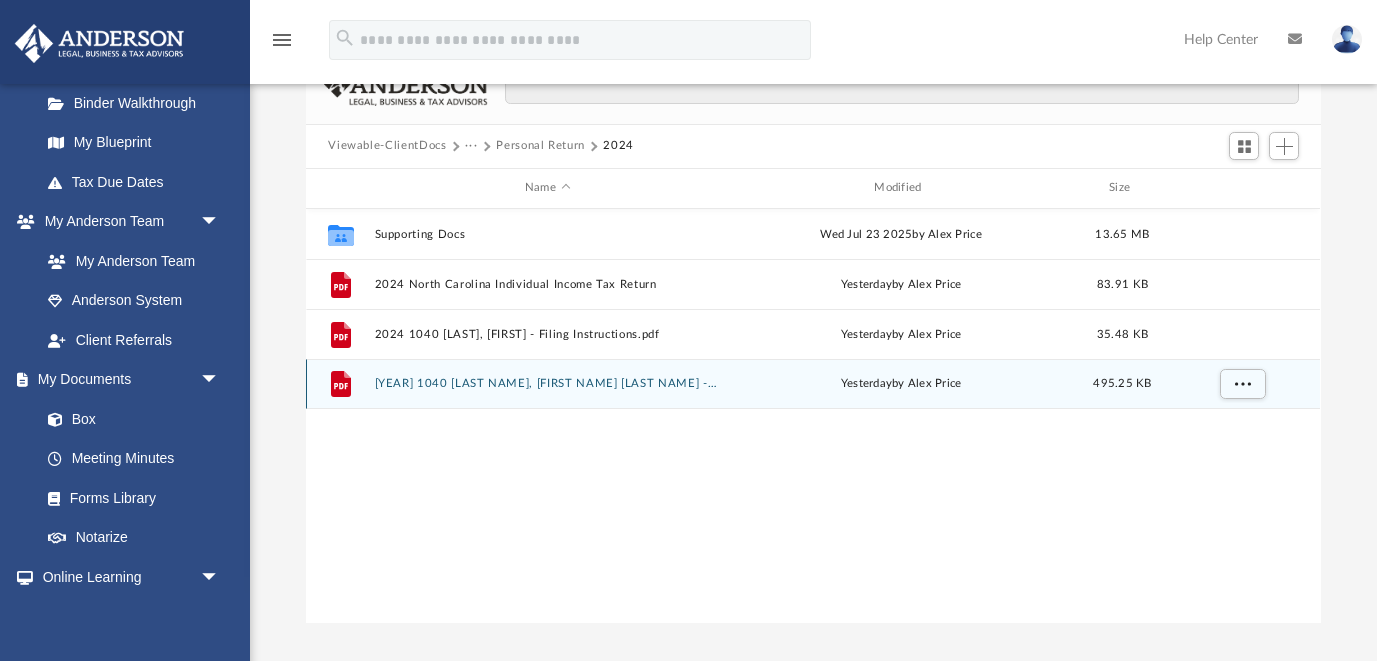 click on "[YEAR] 1040 [LAST NAME], [FIRST NAME] [LAST NAME] - Review Copy.pdf" at bounding box center (547, 383) 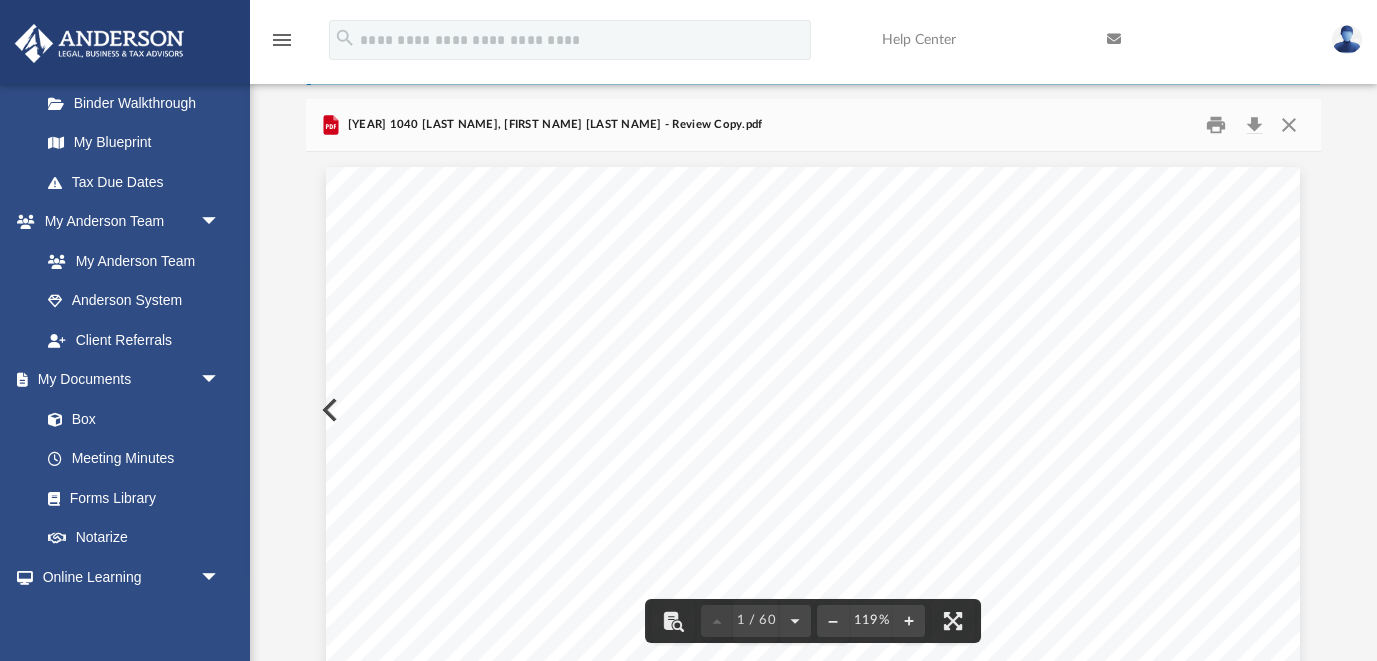 scroll, scrollTop: 84, scrollLeft: 0, axis: vertical 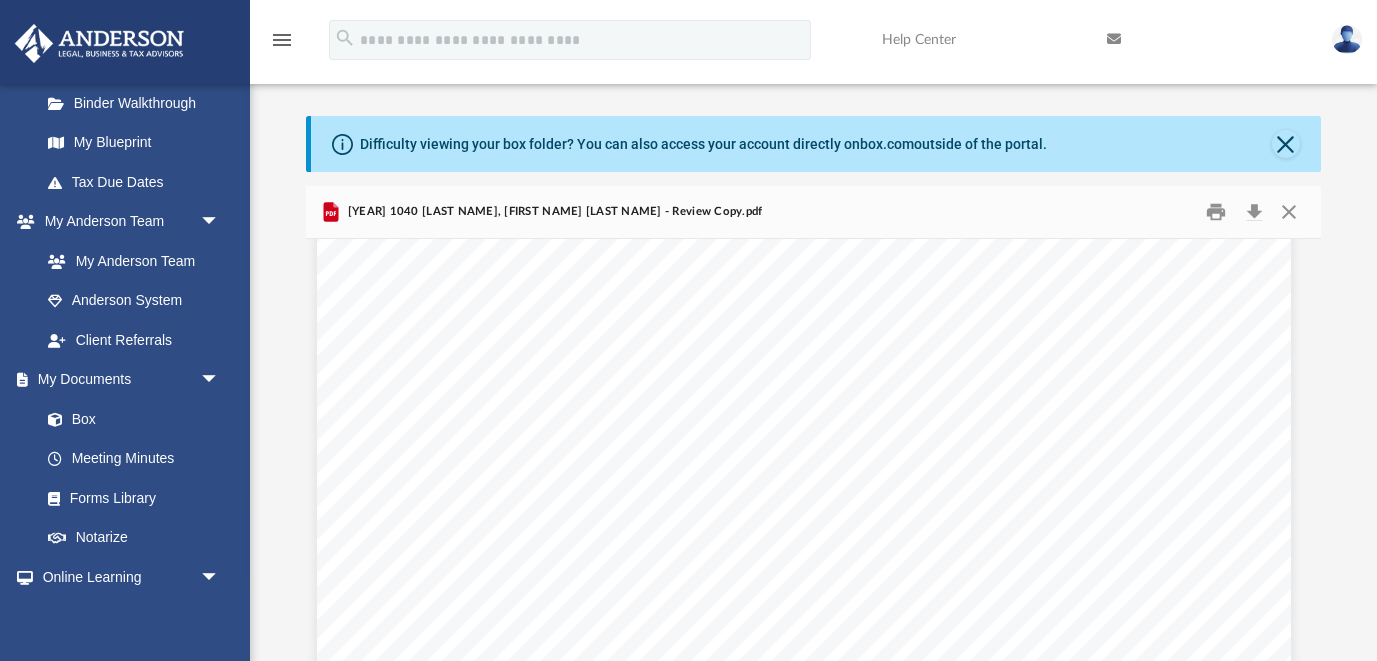 click on "instructions):" at bounding box center [515, 394] 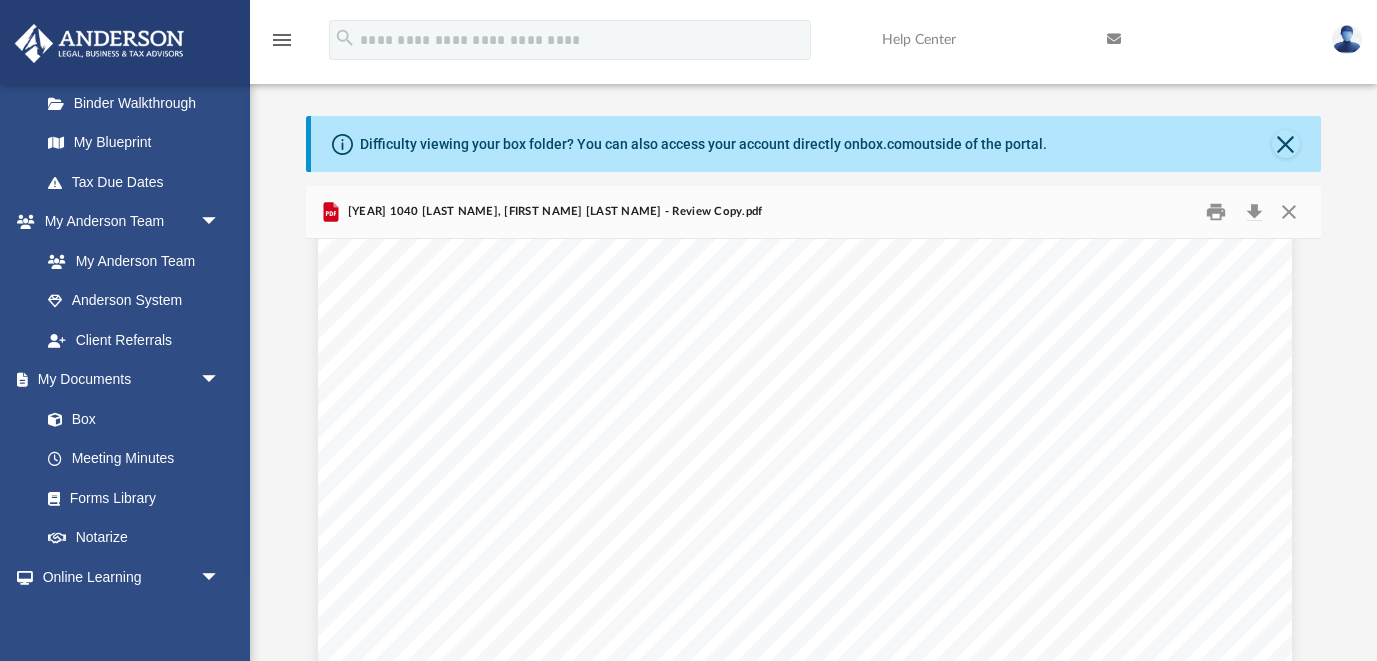 scroll, scrollTop: 12141, scrollLeft: 8, axis: both 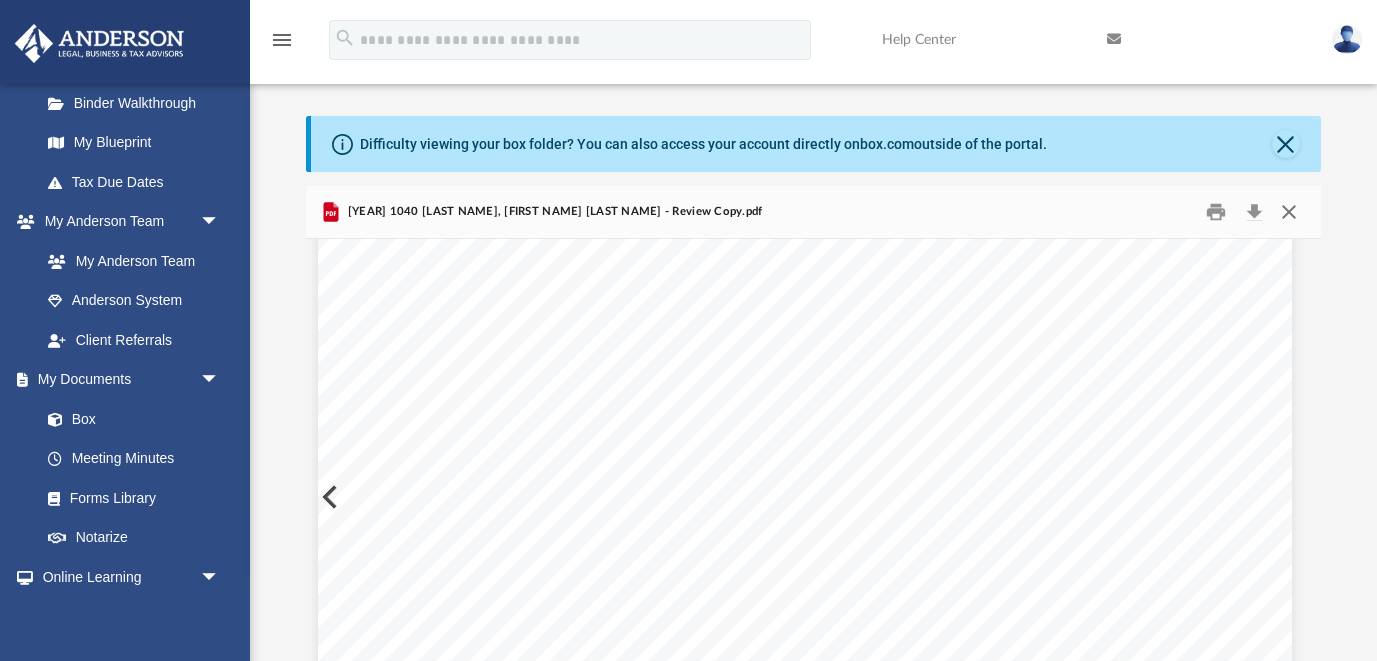 click at bounding box center (1289, 211) 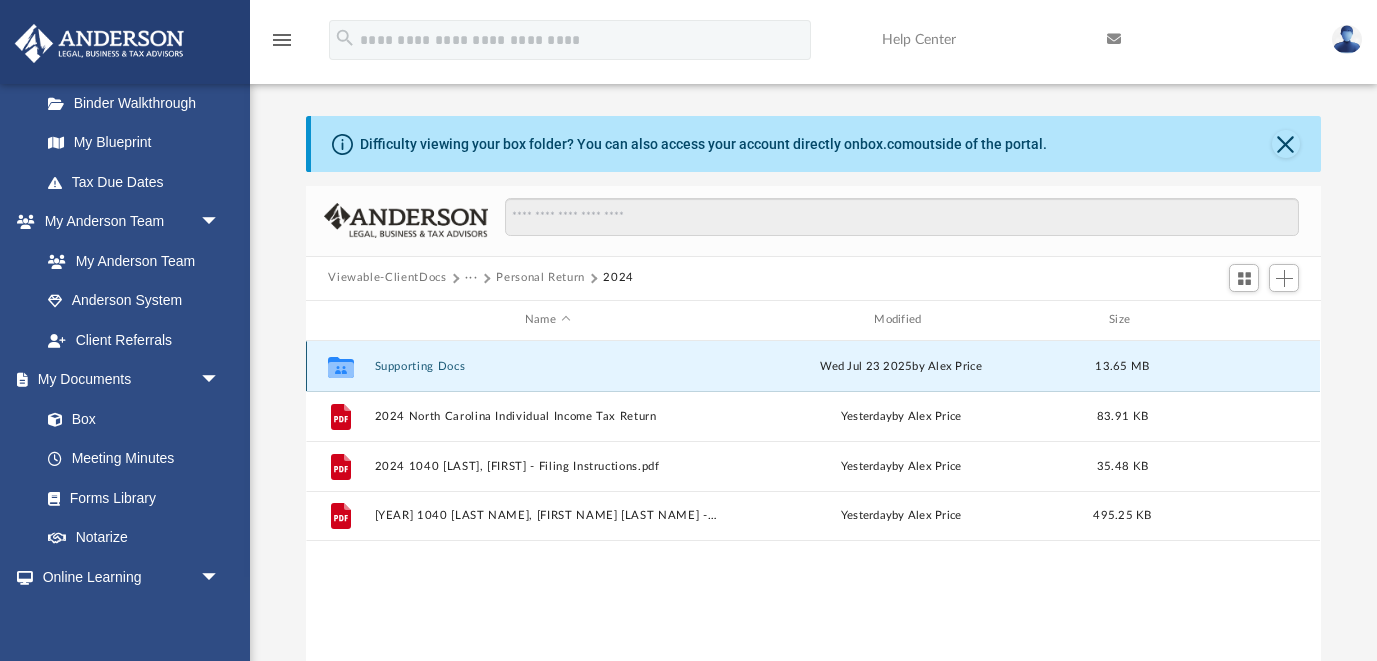 click on "Supporting Docs" at bounding box center [547, 366] 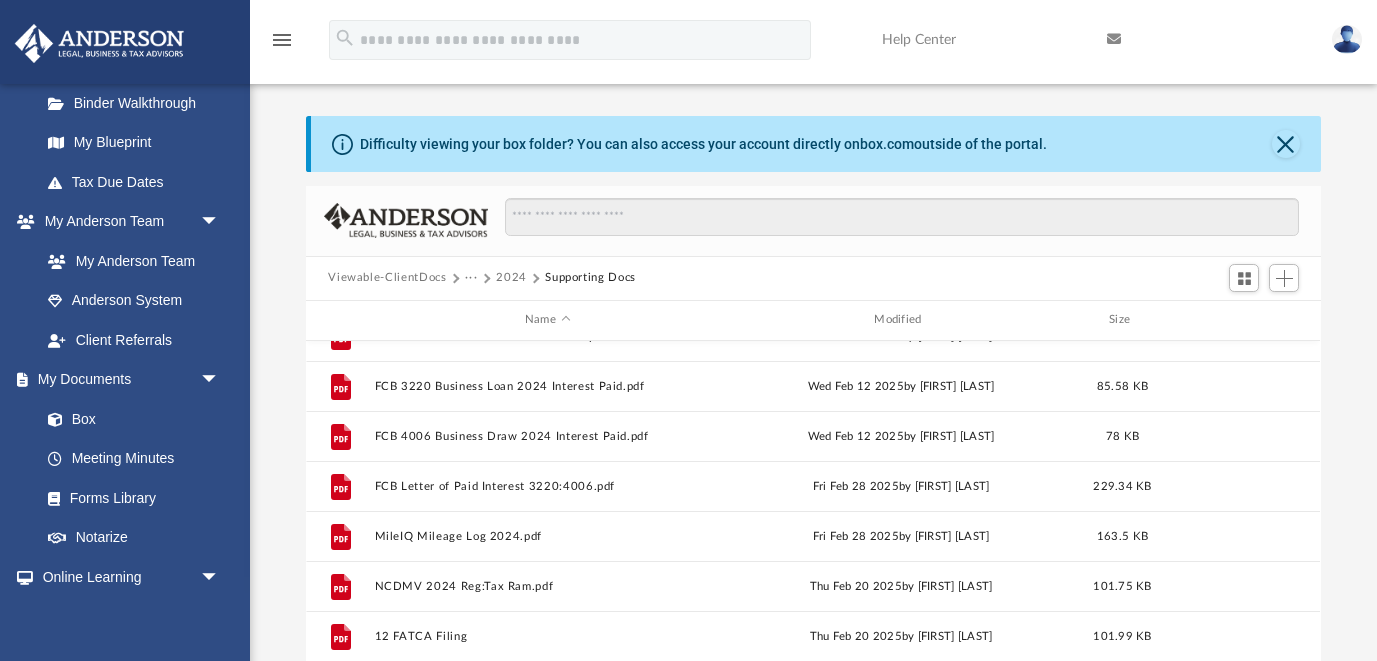 scroll, scrollTop: 1135, scrollLeft: 0, axis: vertical 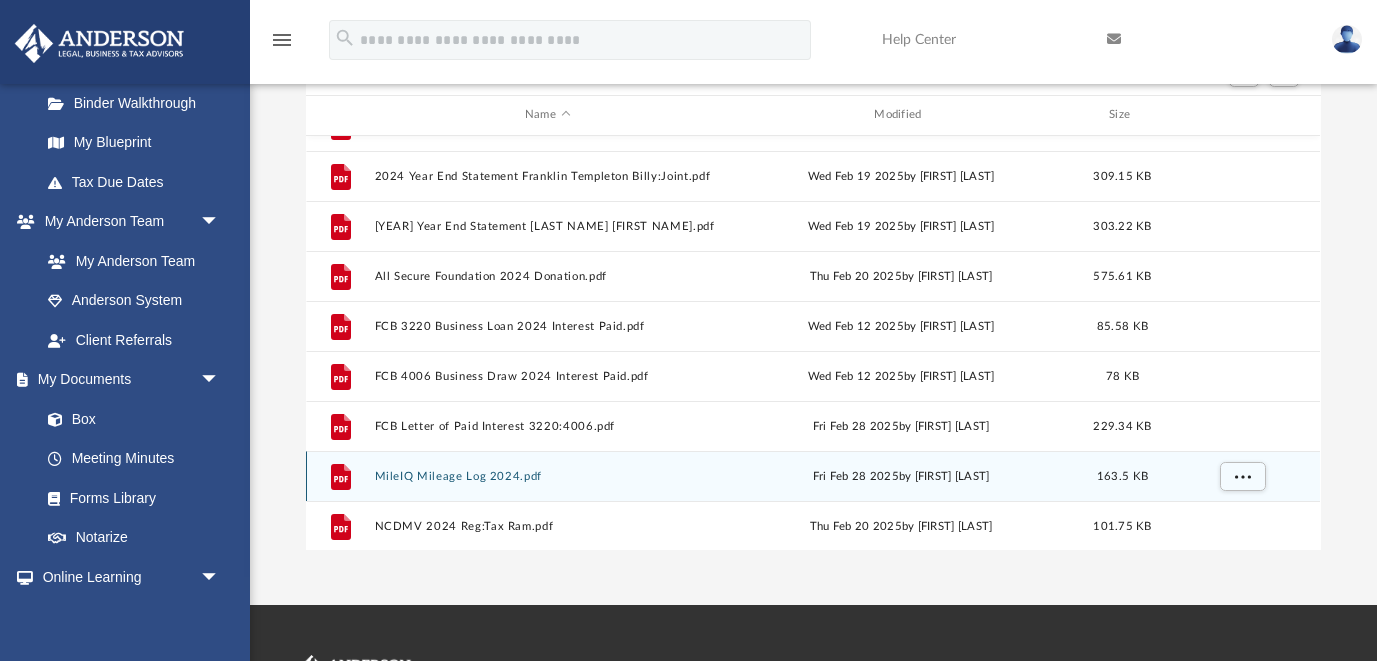 click on "MileIQ Mileage Log 2024.pdf" at bounding box center (547, 476) 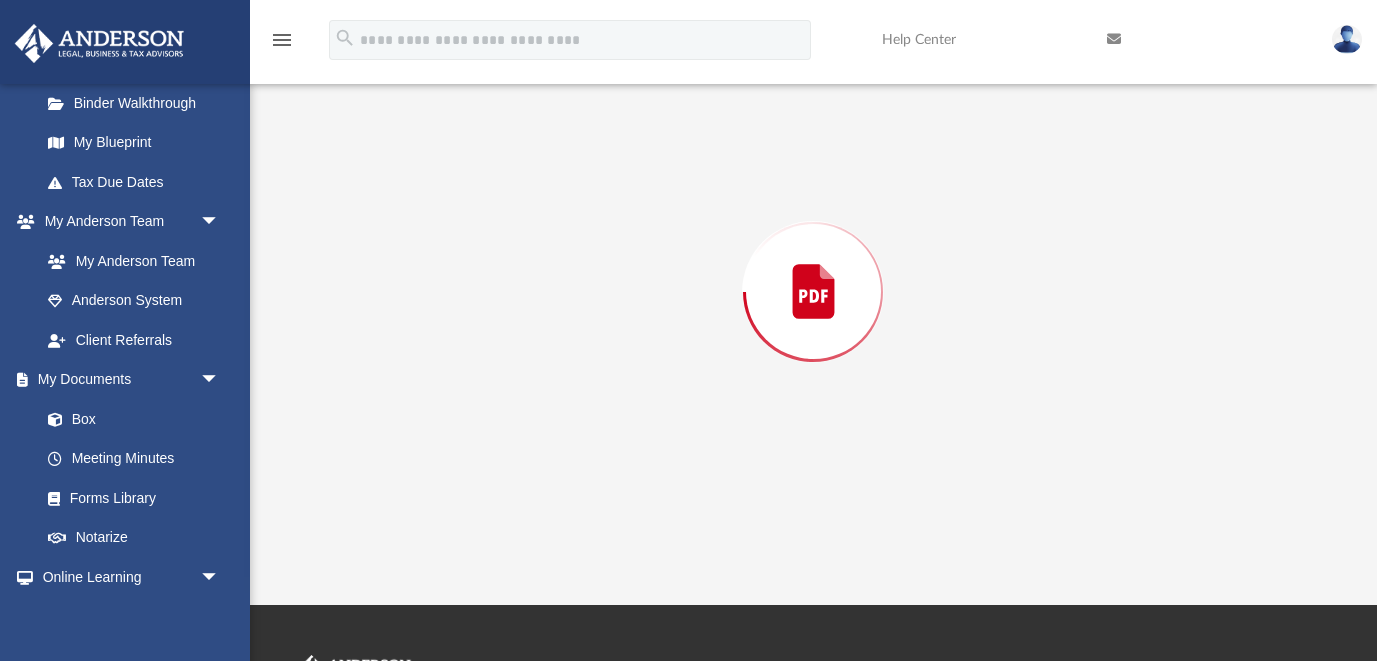scroll, scrollTop: 188, scrollLeft: 0, axis: vertical 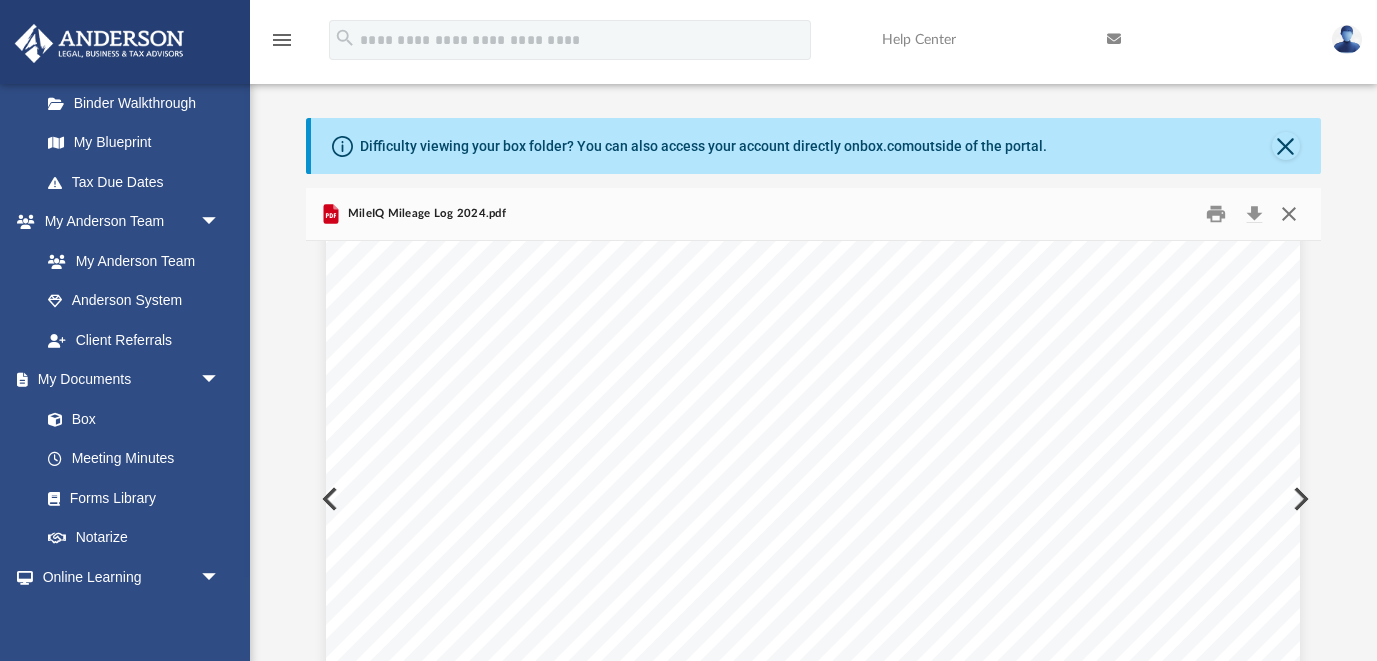 click at bounding box center [1289, 213] 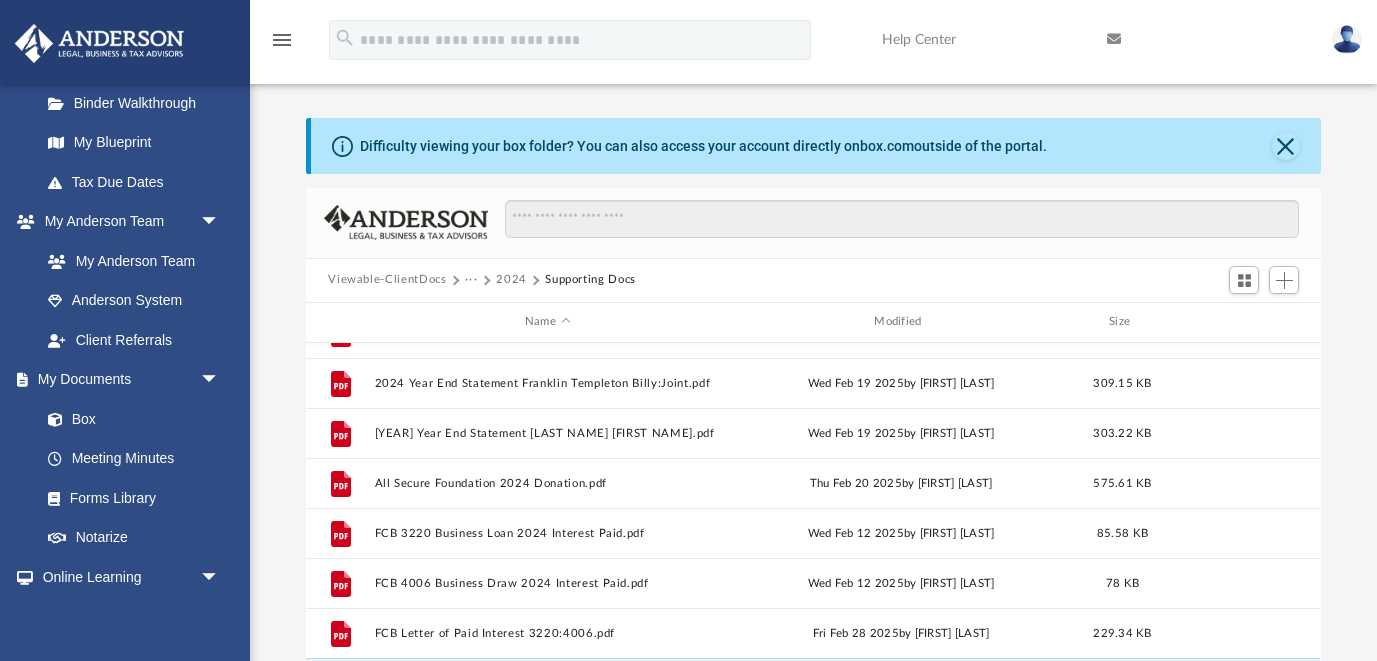 scroll, scrollTop: 46, scrollLeft: 0, axis: vertical 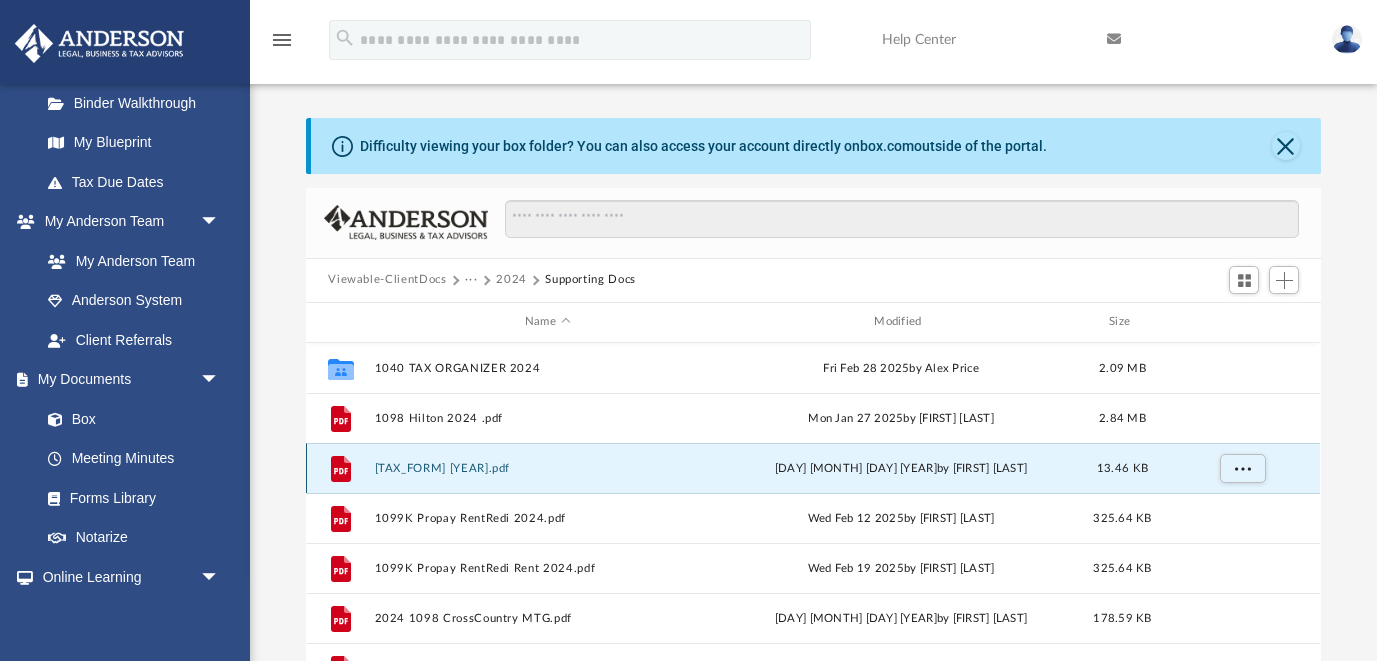 click on "[TAX_FORM] [YEAR].pdf" at bounding box center (547, 468) 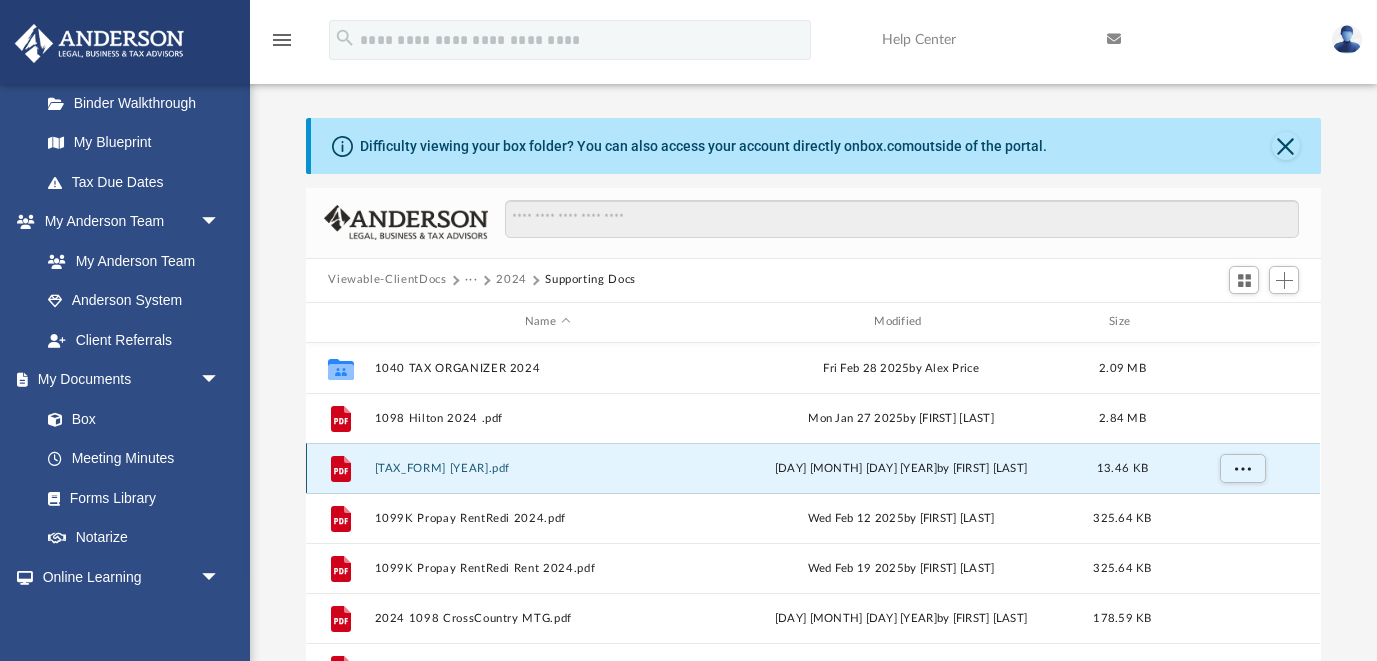 scroll, scrollTop: 96, scrollLeft: 0, axis: vertical 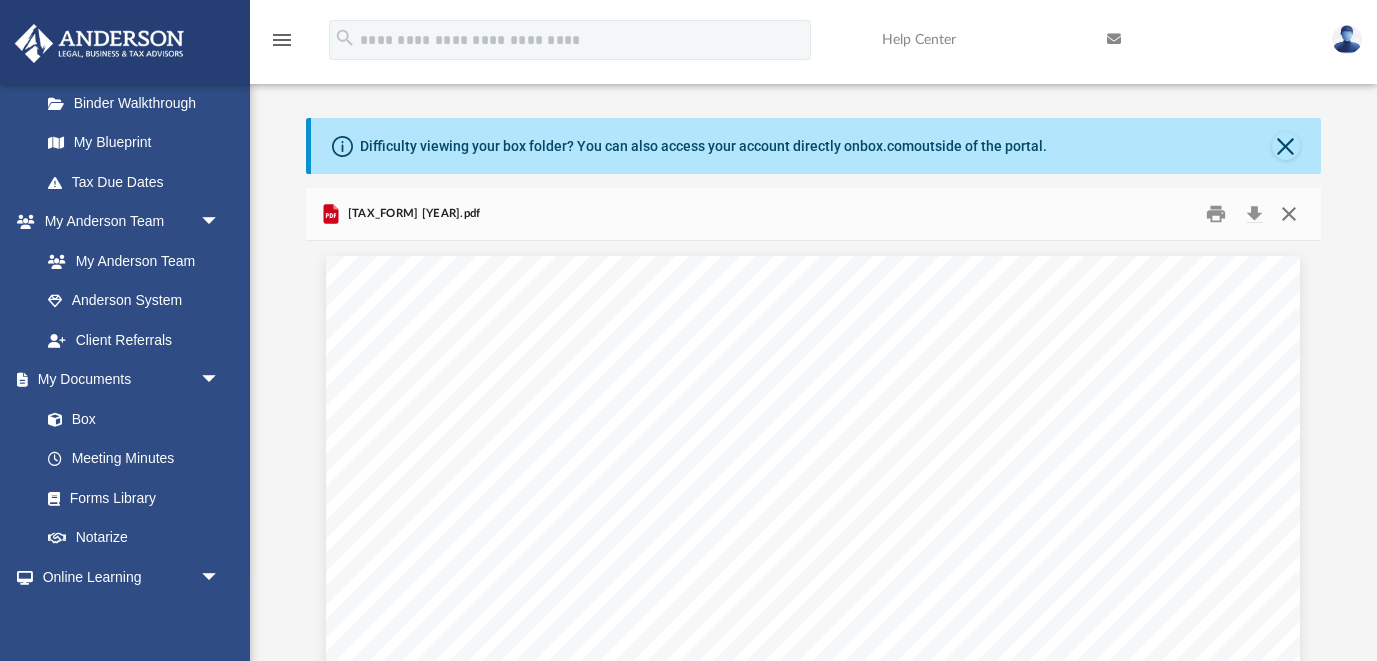 click at bounding box center [1289, 213] 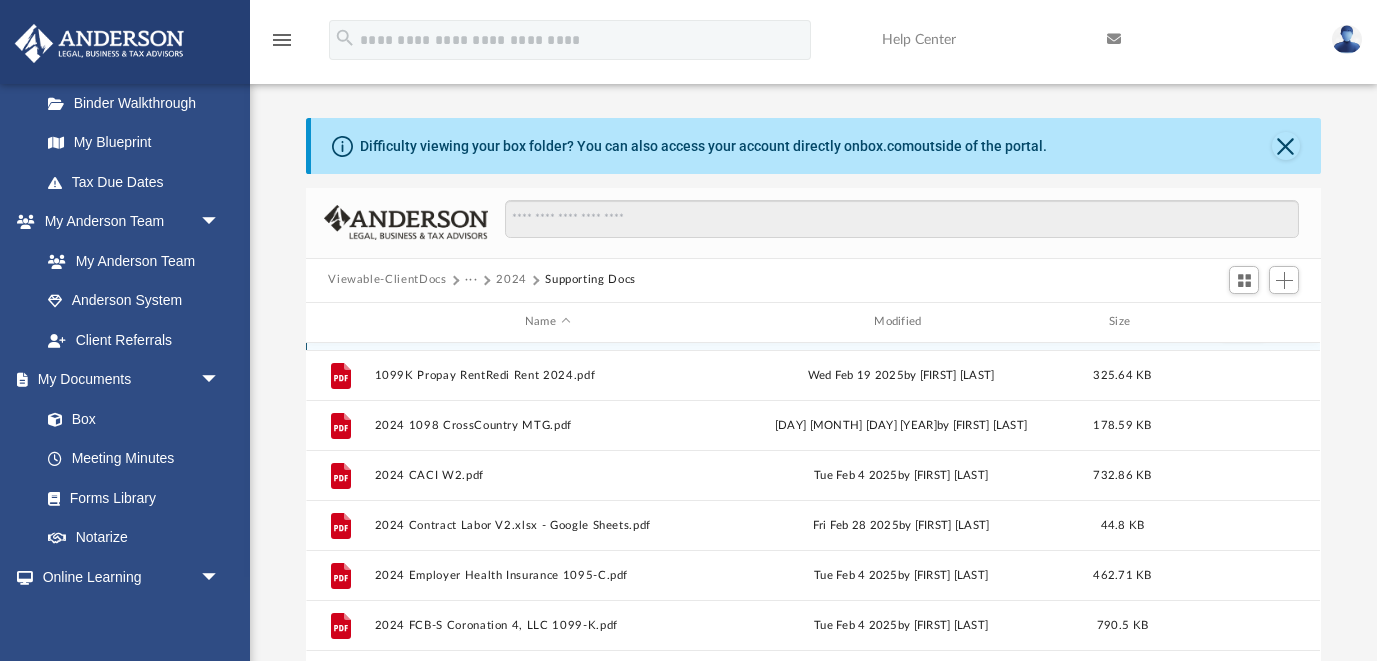 scroll, scrollTop: 201, scrollLeft: 0, axis: vertical 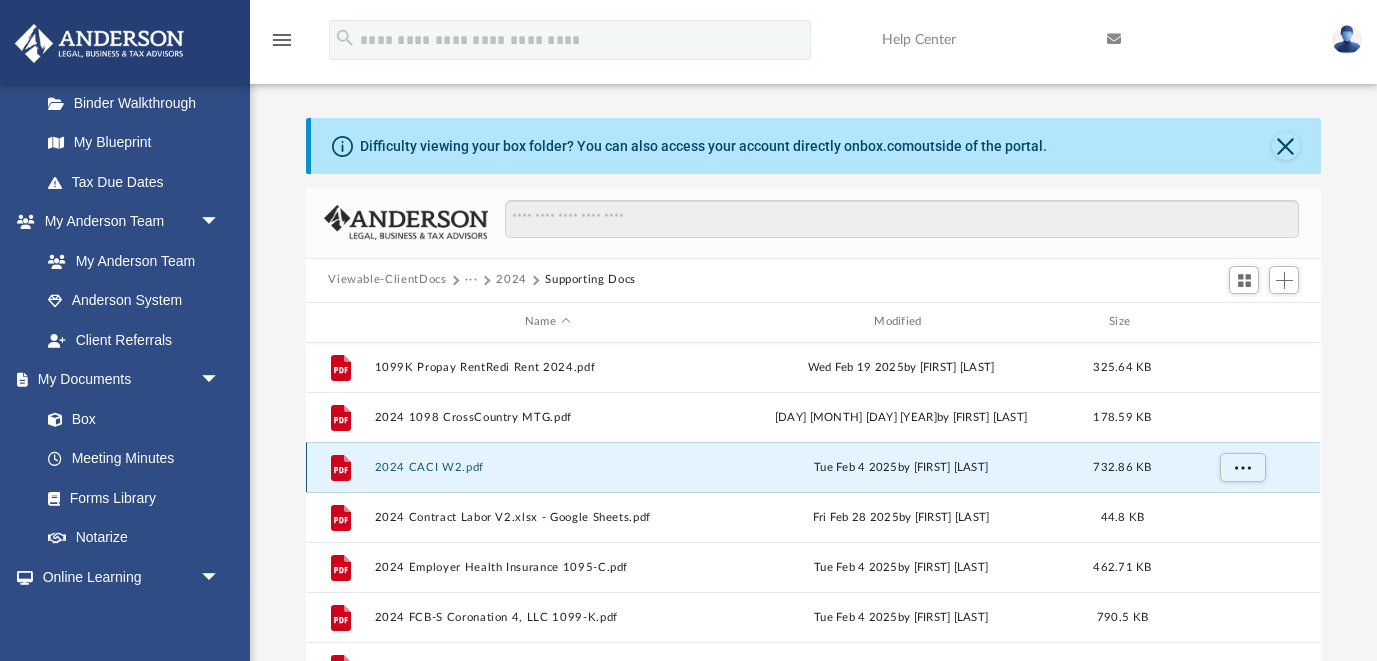 click on "2024 CACI W2.pdf" at bounding box center (547, 467) 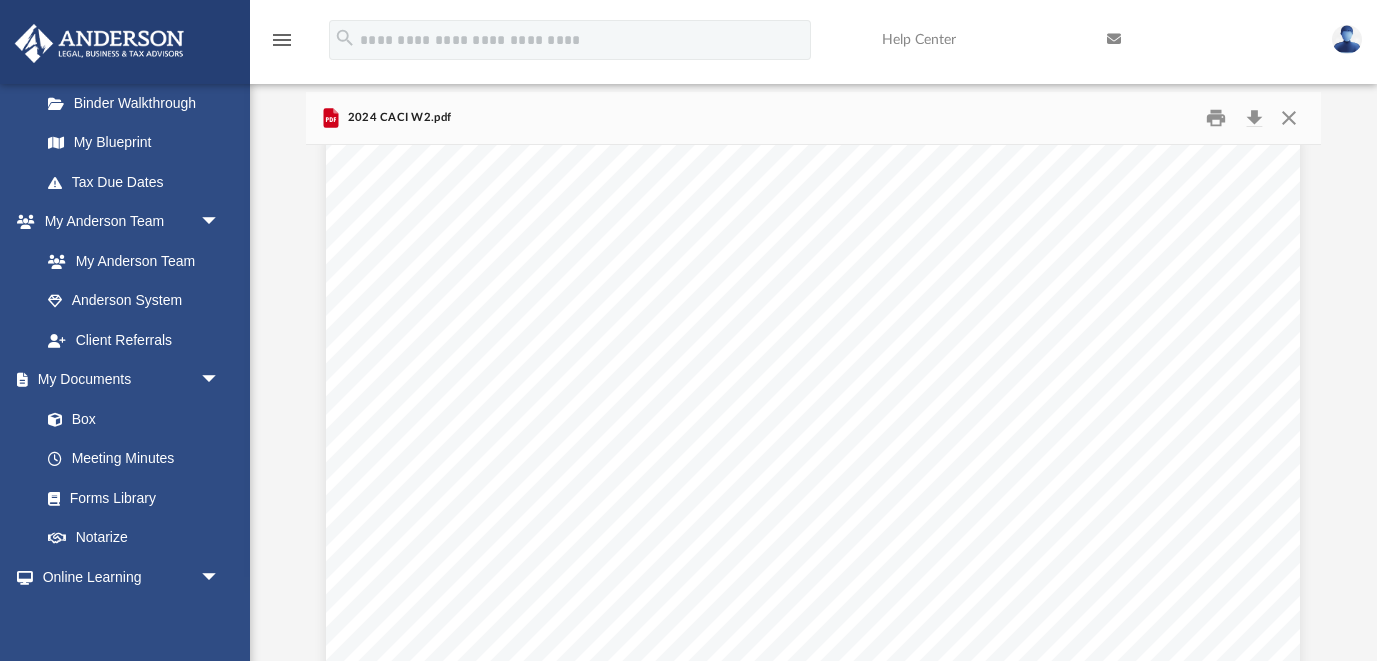 scroll, scrollTop: 0, scrollLeft: 0, axis: both 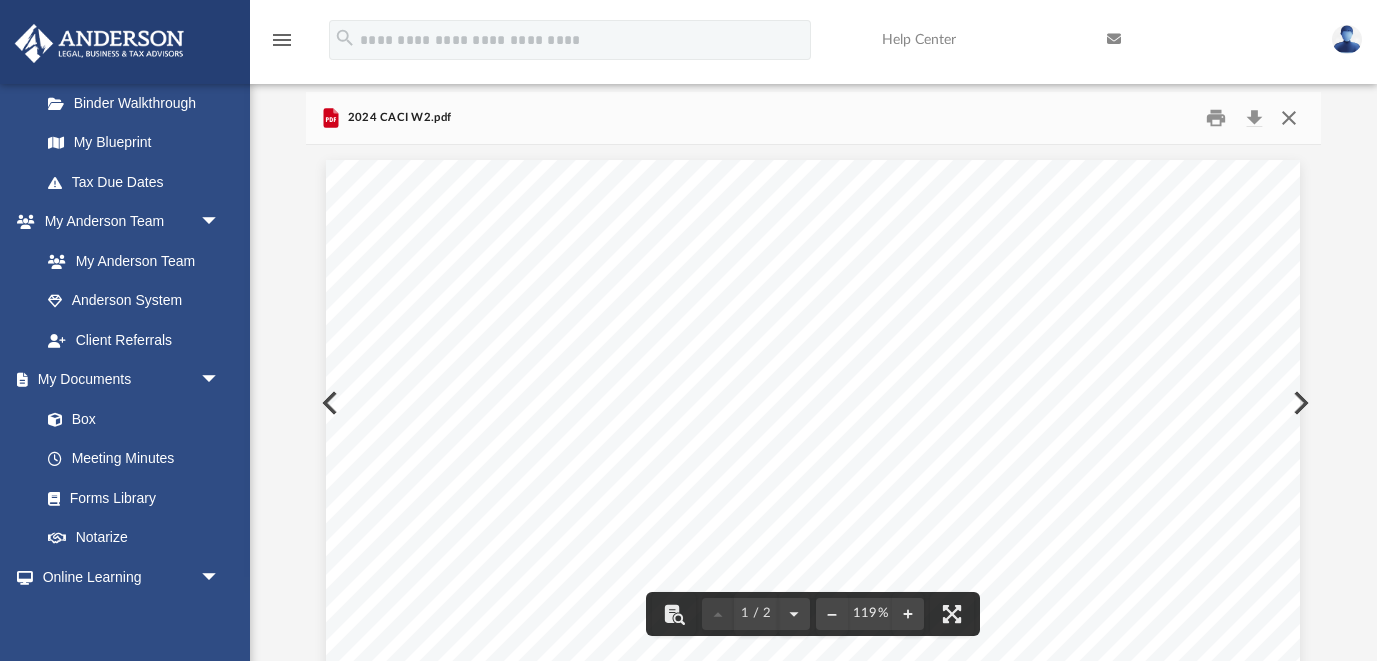 click at bounding box center [1289, 117] 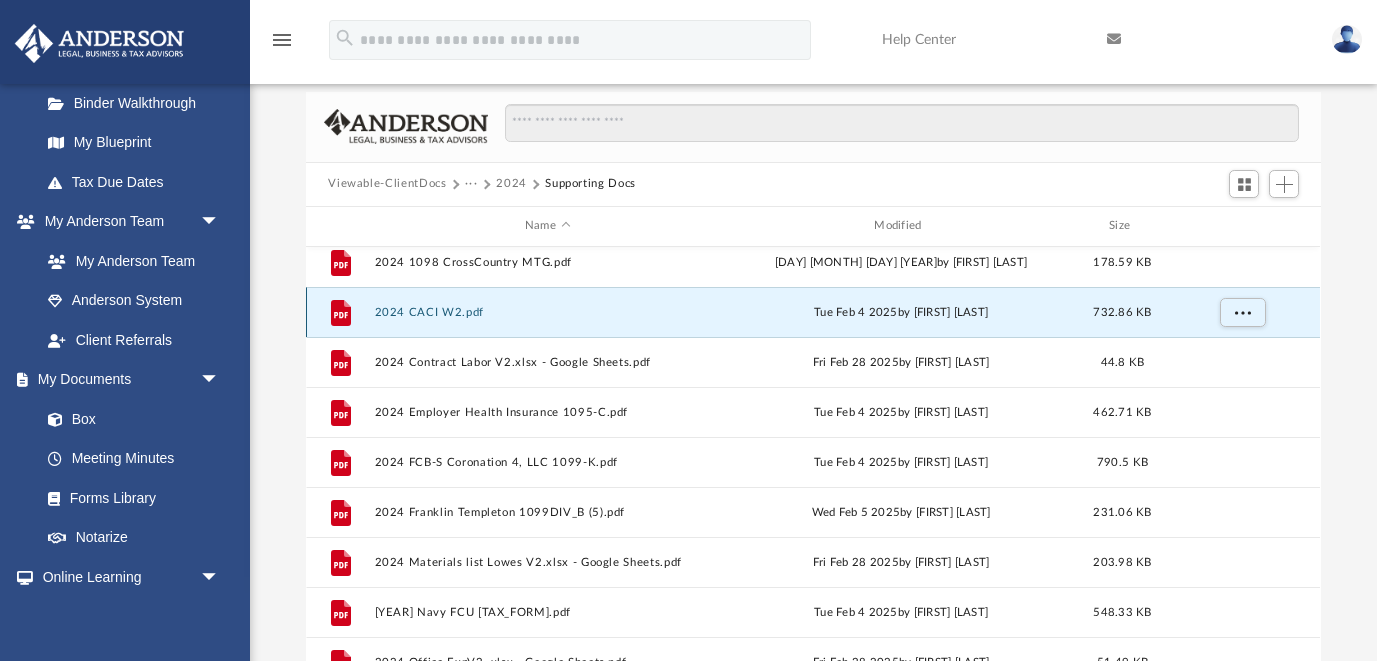 scroll, scrollTop: 263, scrollLeft: 0, axis: vertical 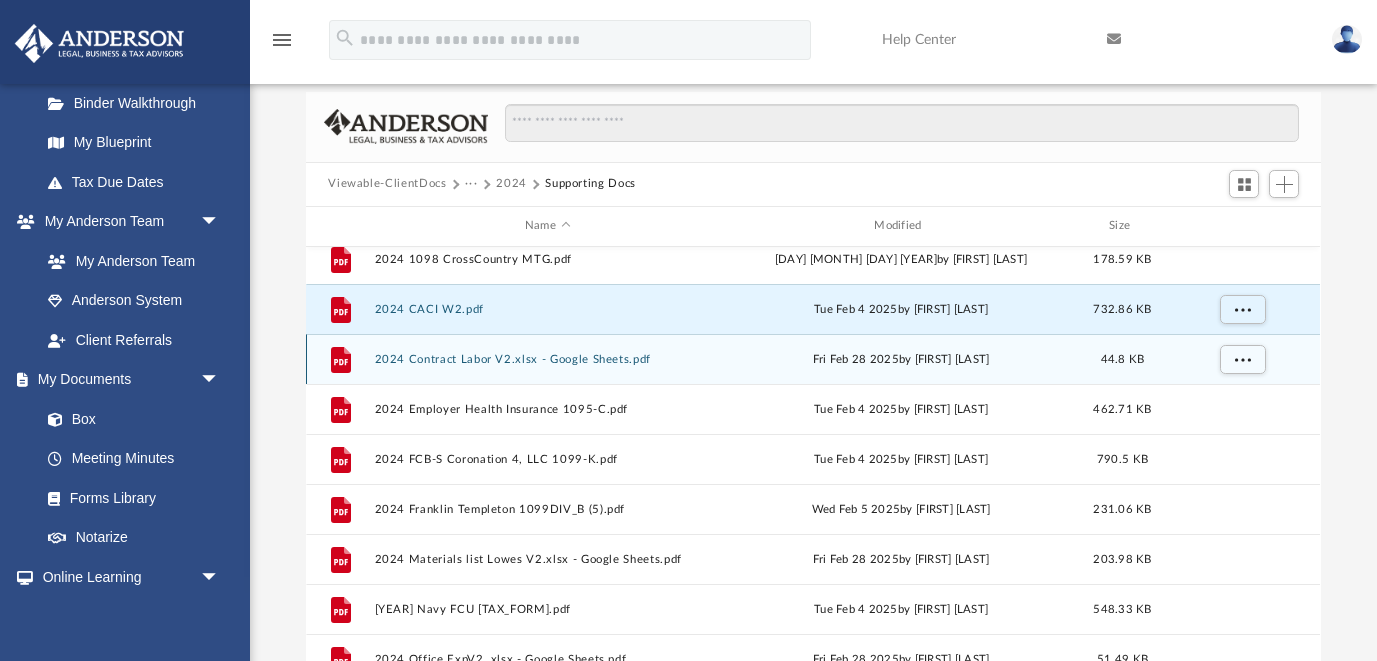click on "2024 Contract Labor V2.xlsx - Google Sheets.pdf" at bounding box center [547, 359] 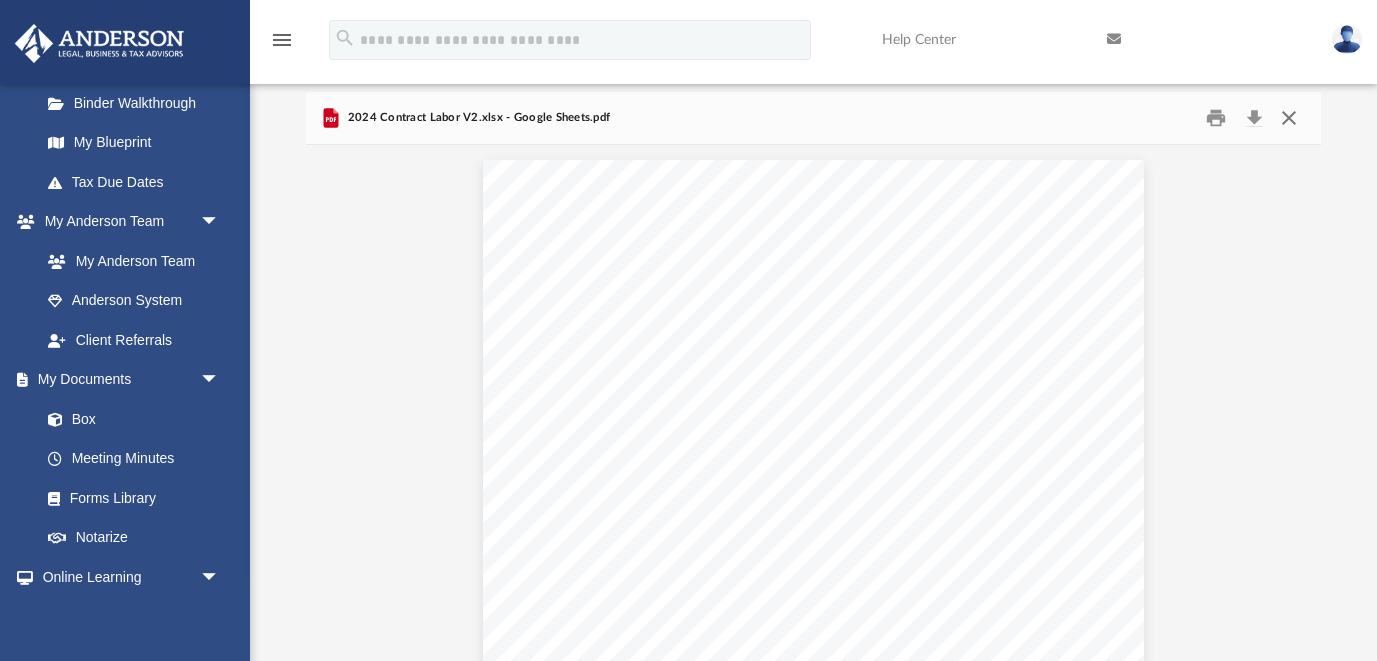 click at bounding box center (1289, 117) 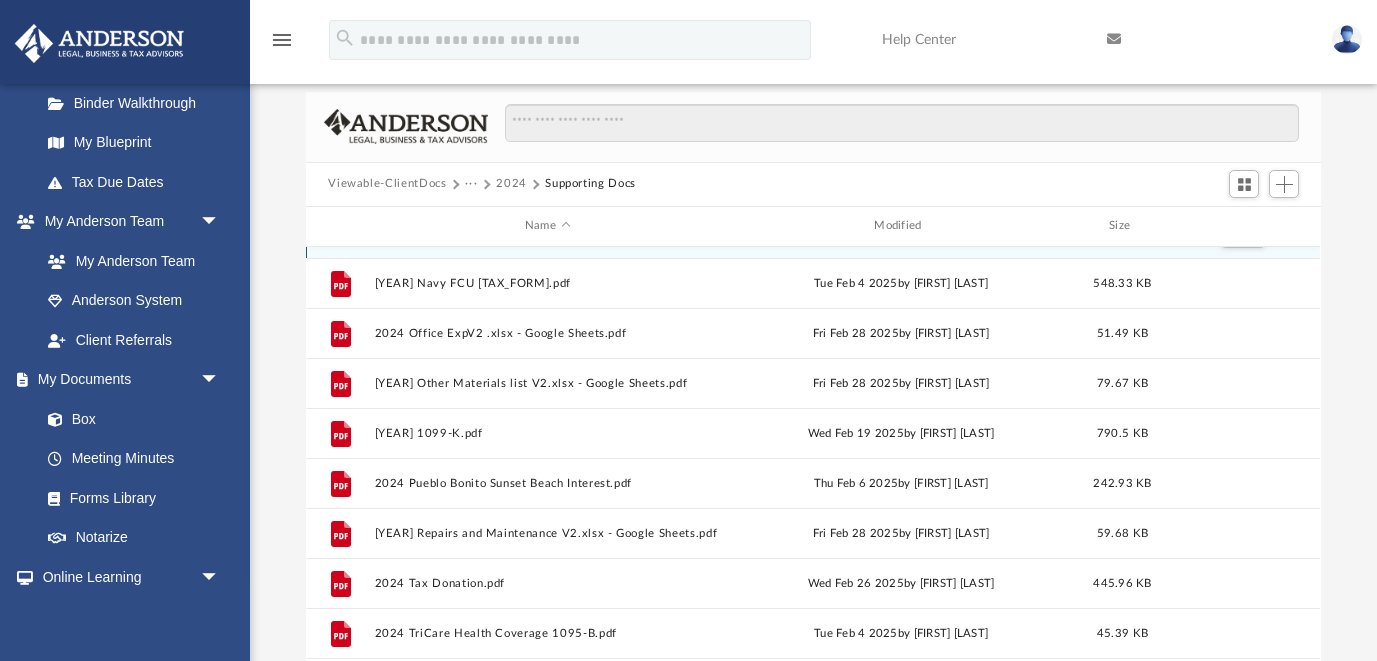 scroll, scrollTop: 595, scrollLeft: 0, axis: vertical 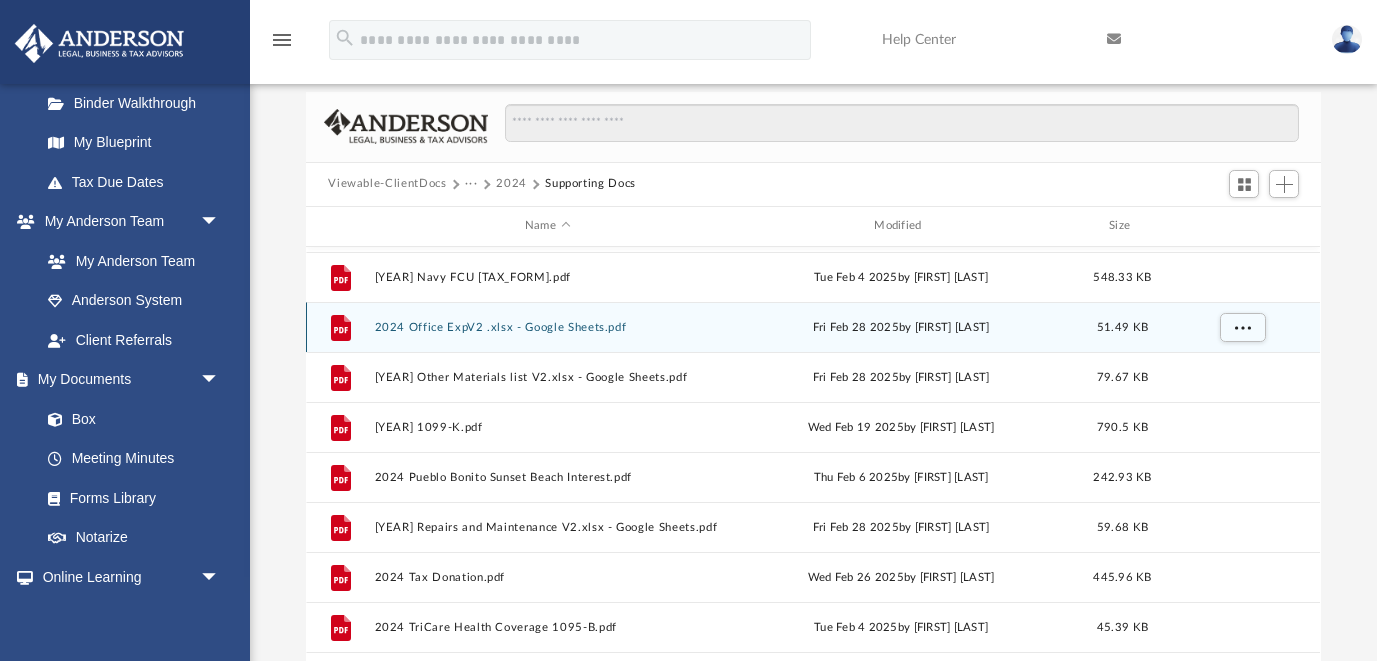 click on "2024 Office ExpV2 .xlsx - Google Sheets.pdf" at bounding box center [547, 327] 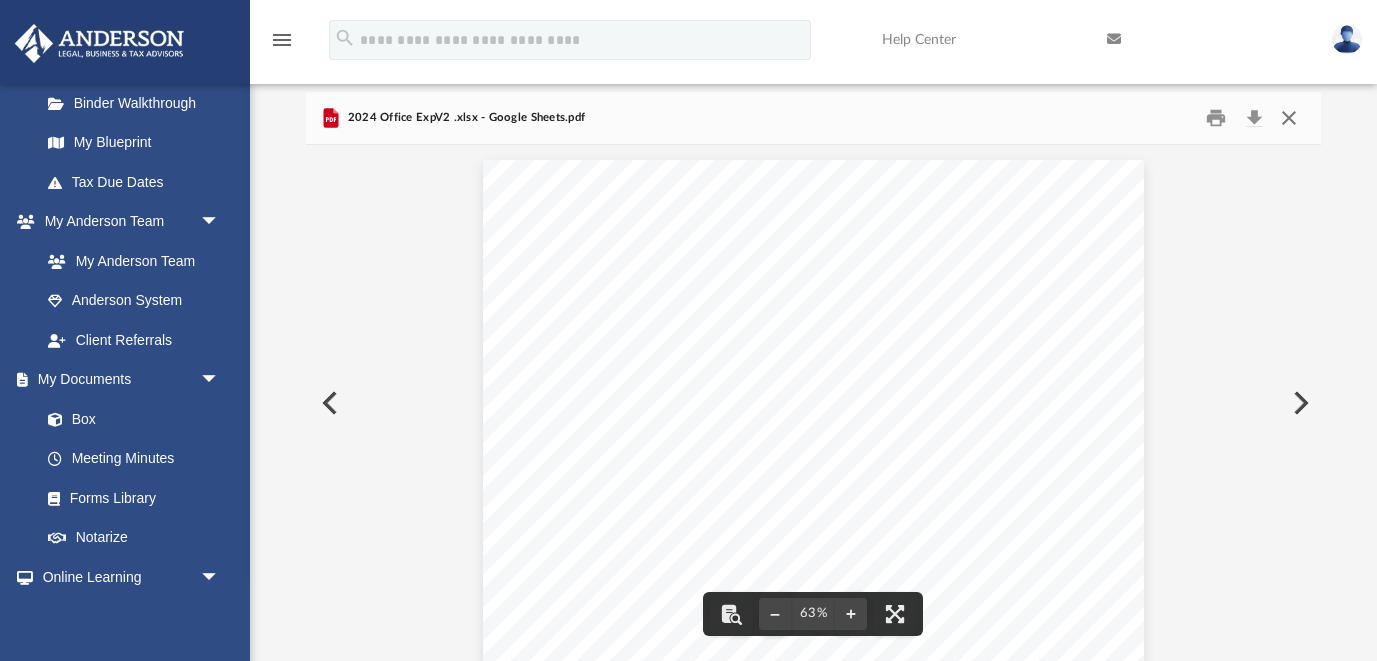 click at bounding box center [1289, 117] 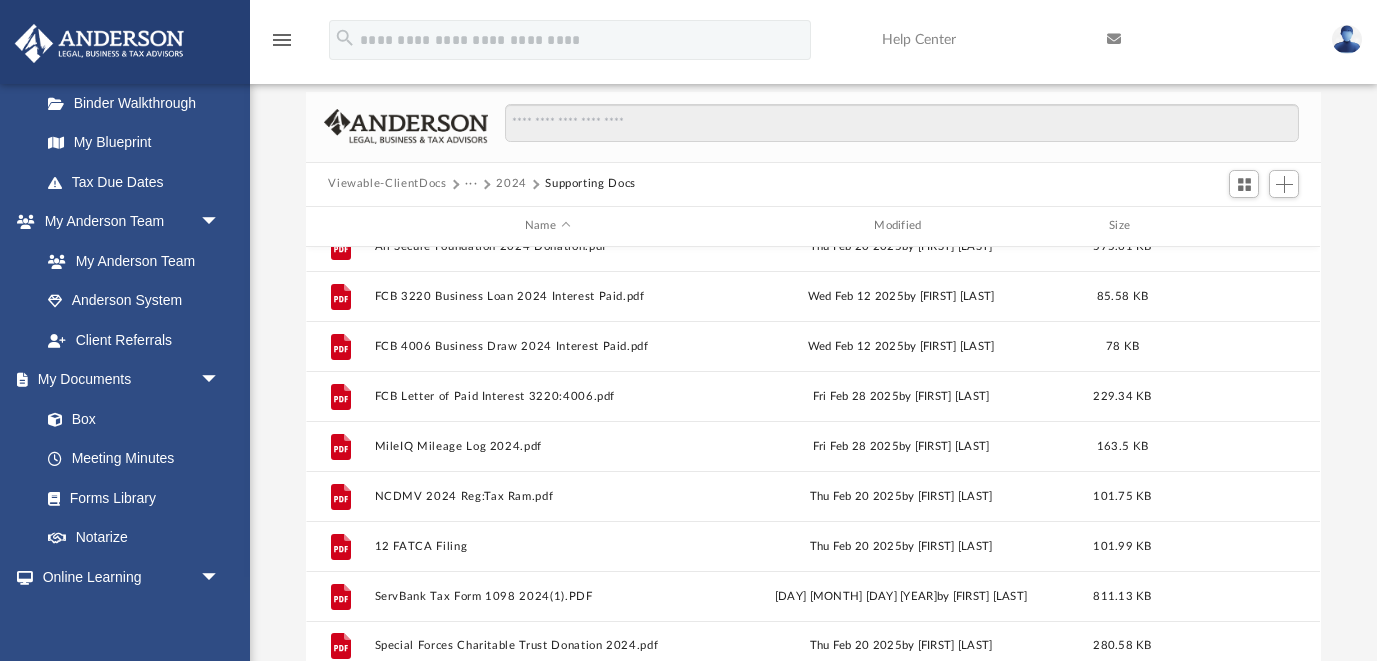 scroll, scrollTop: 1135, scrollLeft: 0, axis: vertical 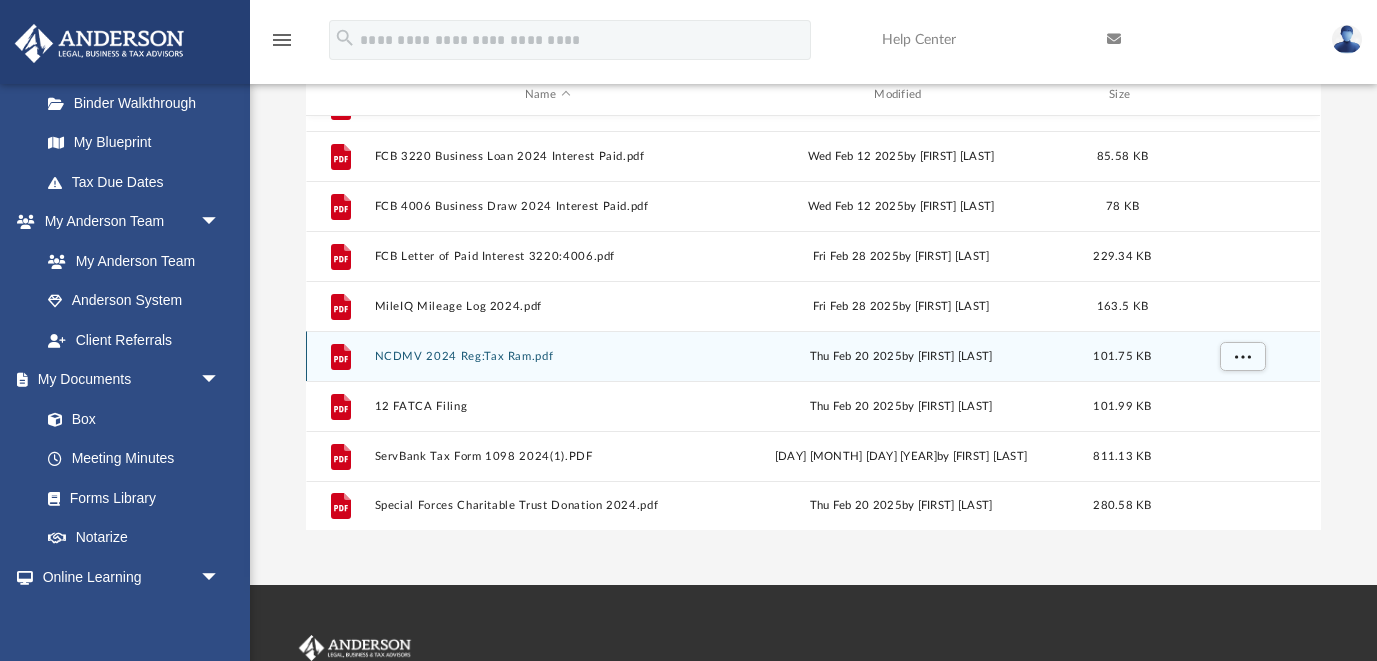 click on "NCDMV 2024 Reg:Tax Ram.pdf" at bounding box center (547, 356) 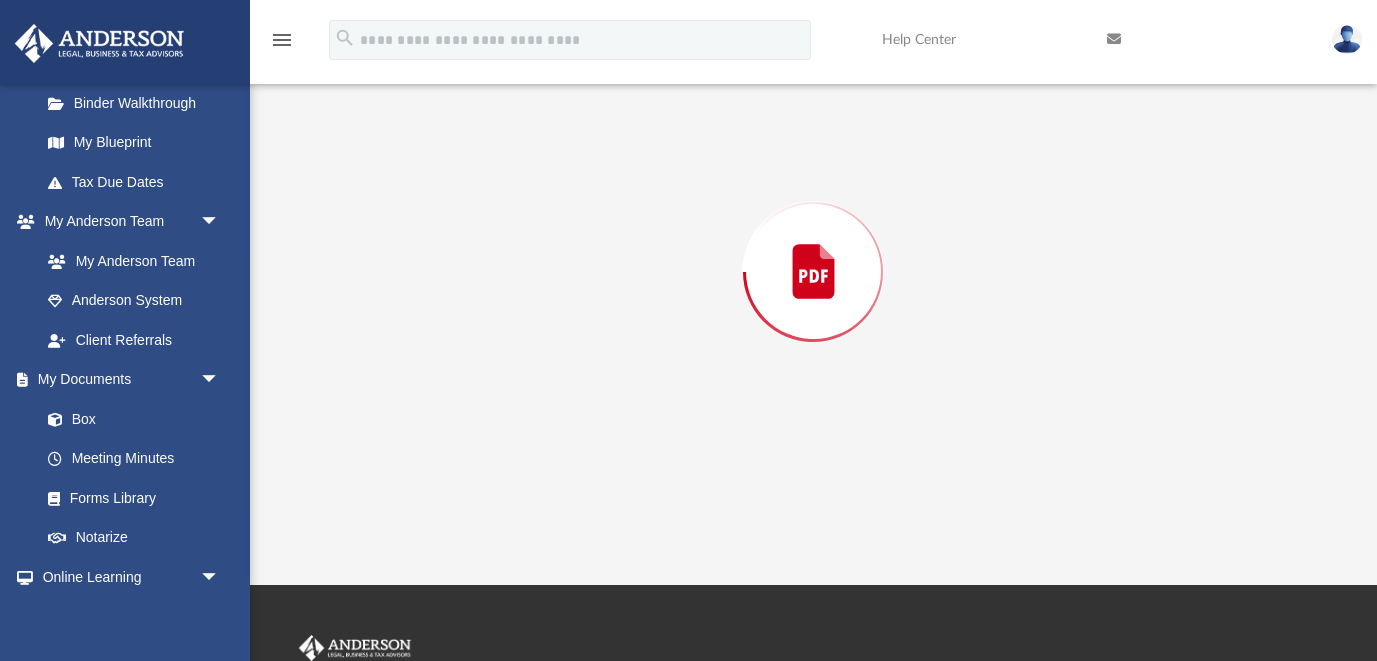 scroll, scrollTop: 188, scrollLeft: 0, axis: vertical 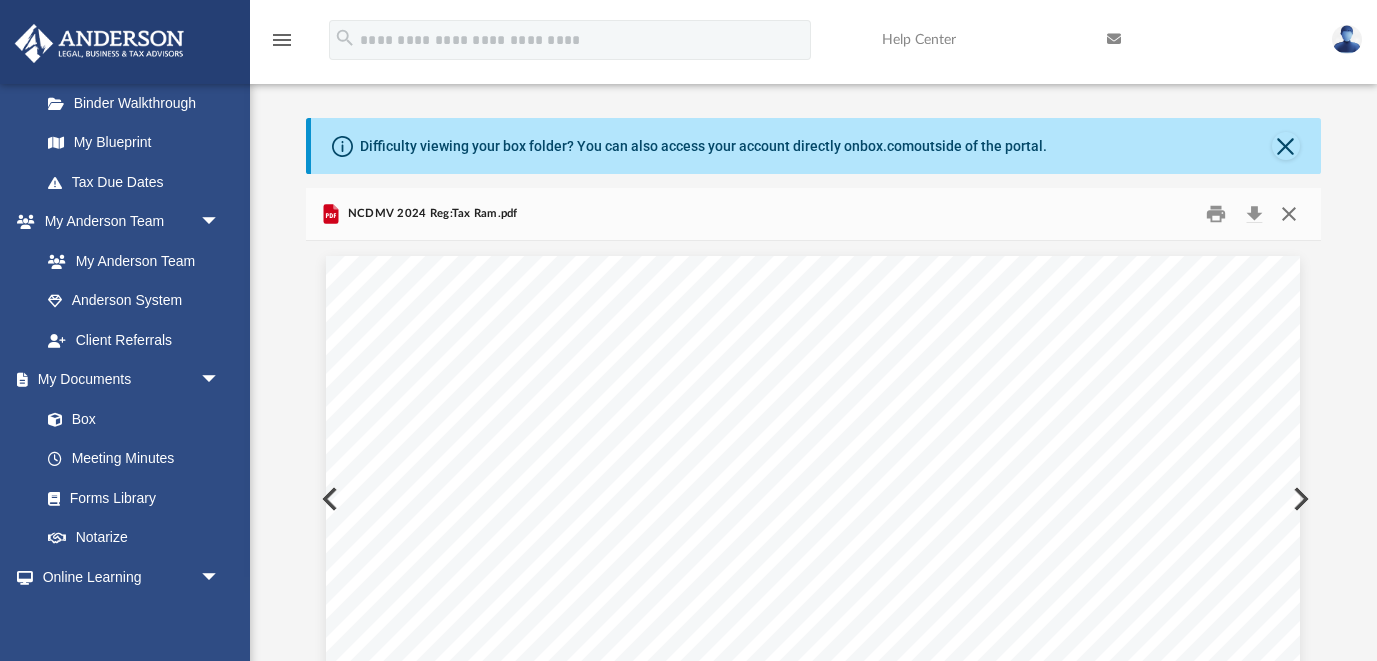 click at bounding box center [1289, 213] 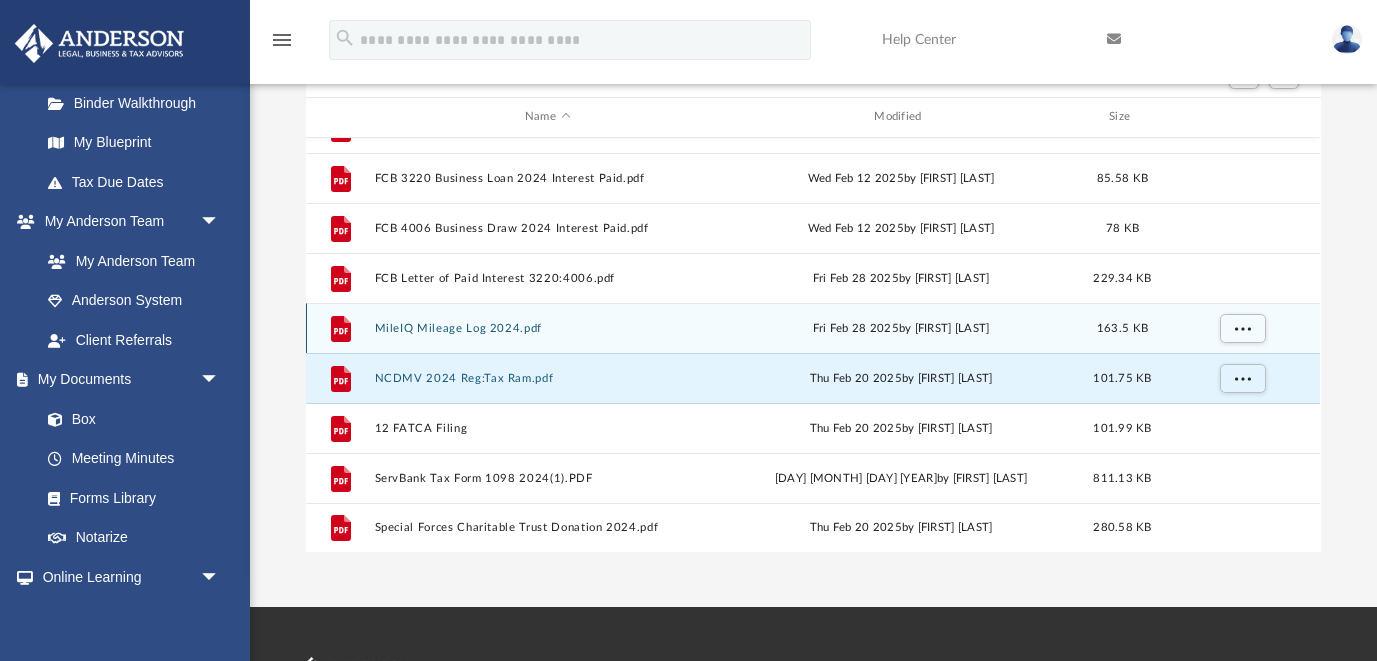 scroll, scrollTop: 212, scrollLeft: 0, axis: vertical 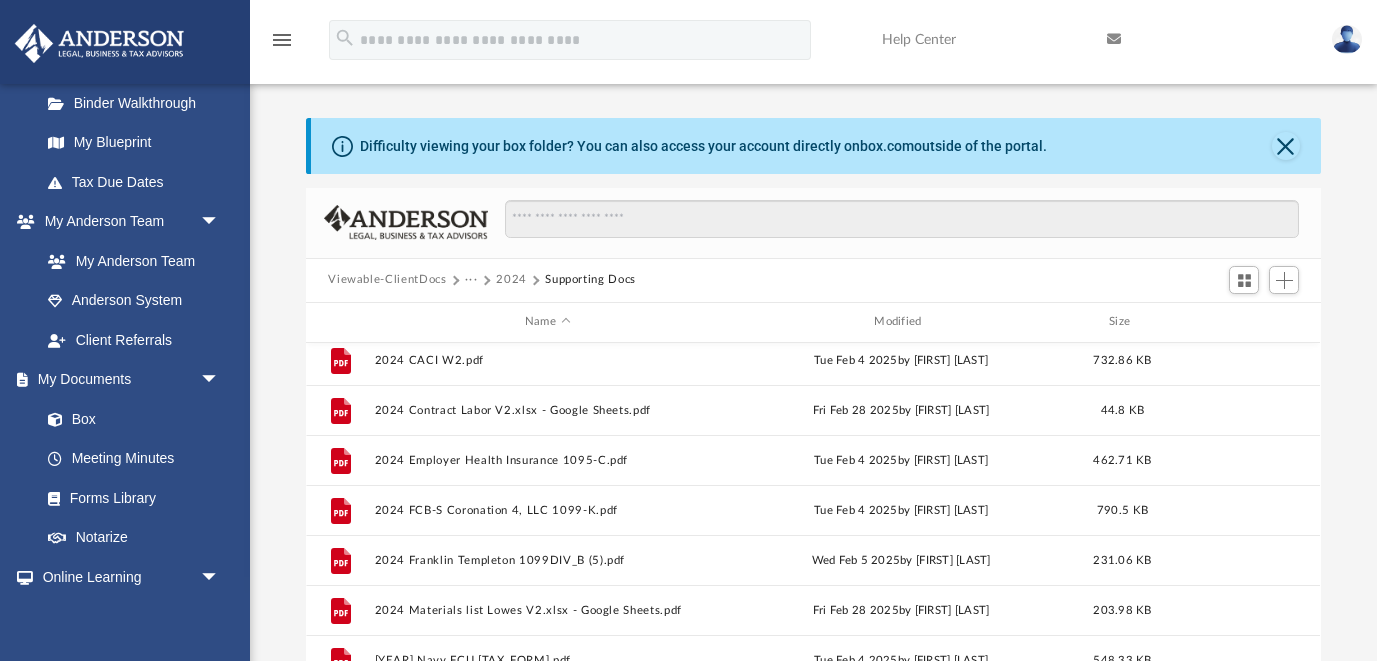 click on "2024" at bounding box center [511, 280] 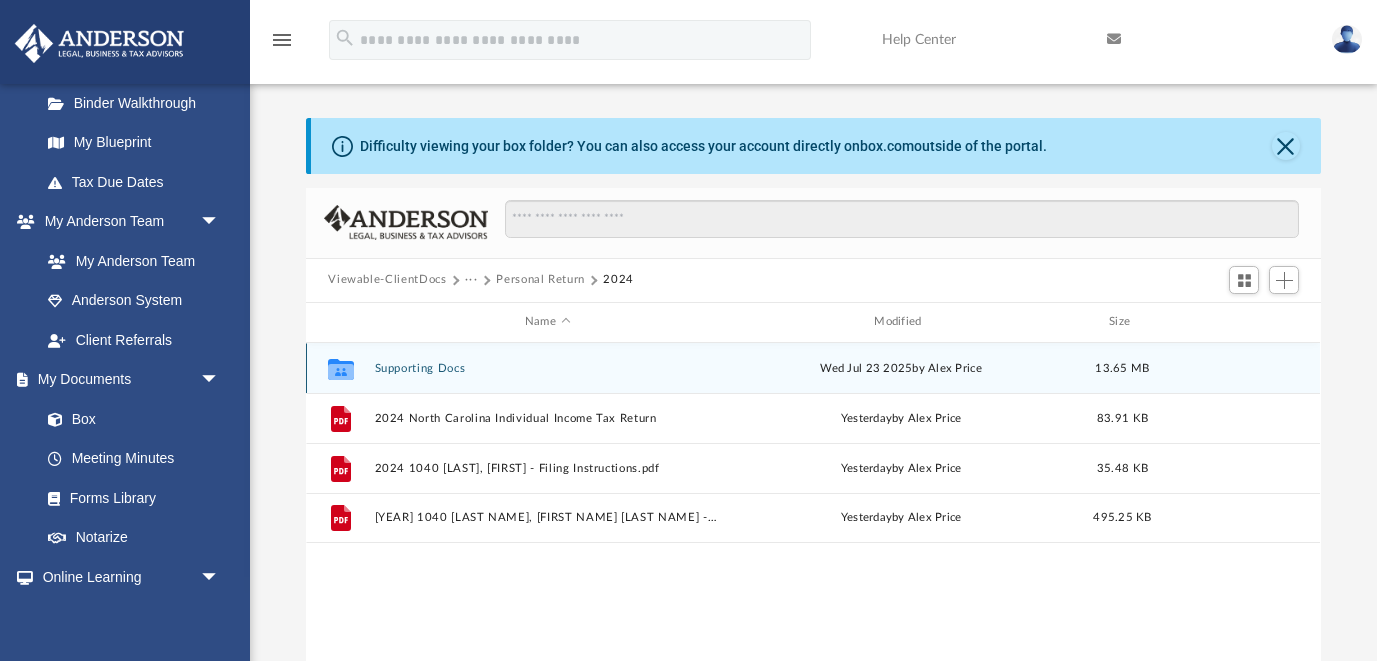 scroll, scrollTop: 0, scrollLeft: 0, axis: both 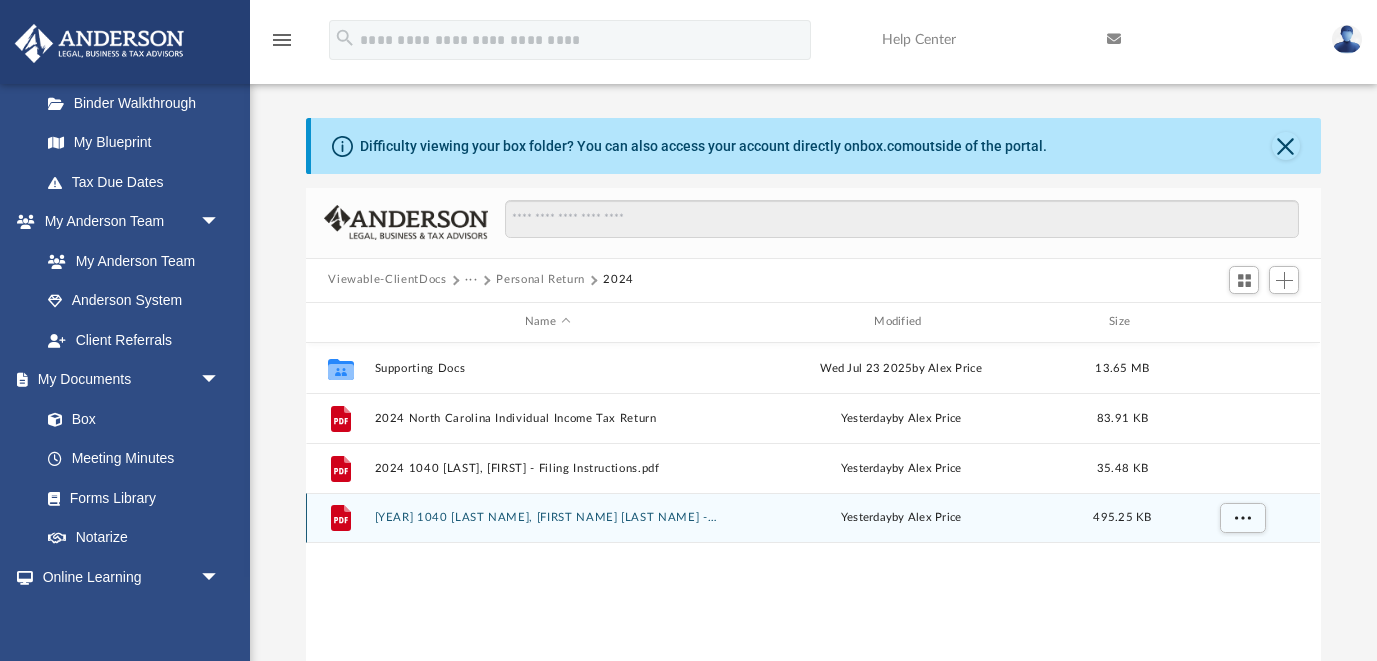 click on "[YEAR] 1040 [LAST NAME], [FIRST NAME] [LAST NAME] - Review Copy.pdf" at bounding box center (547, 517) 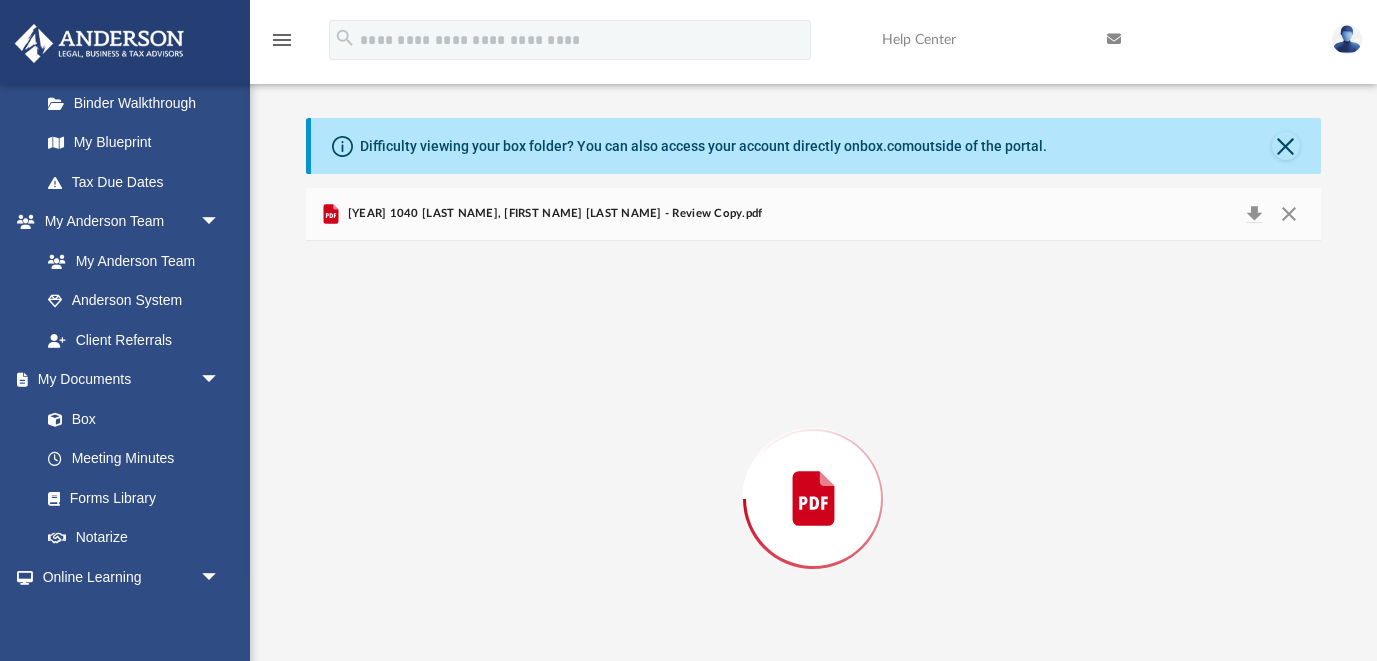 scroll, scrollTop: 96, scrollLeft: 0, axis: vertical 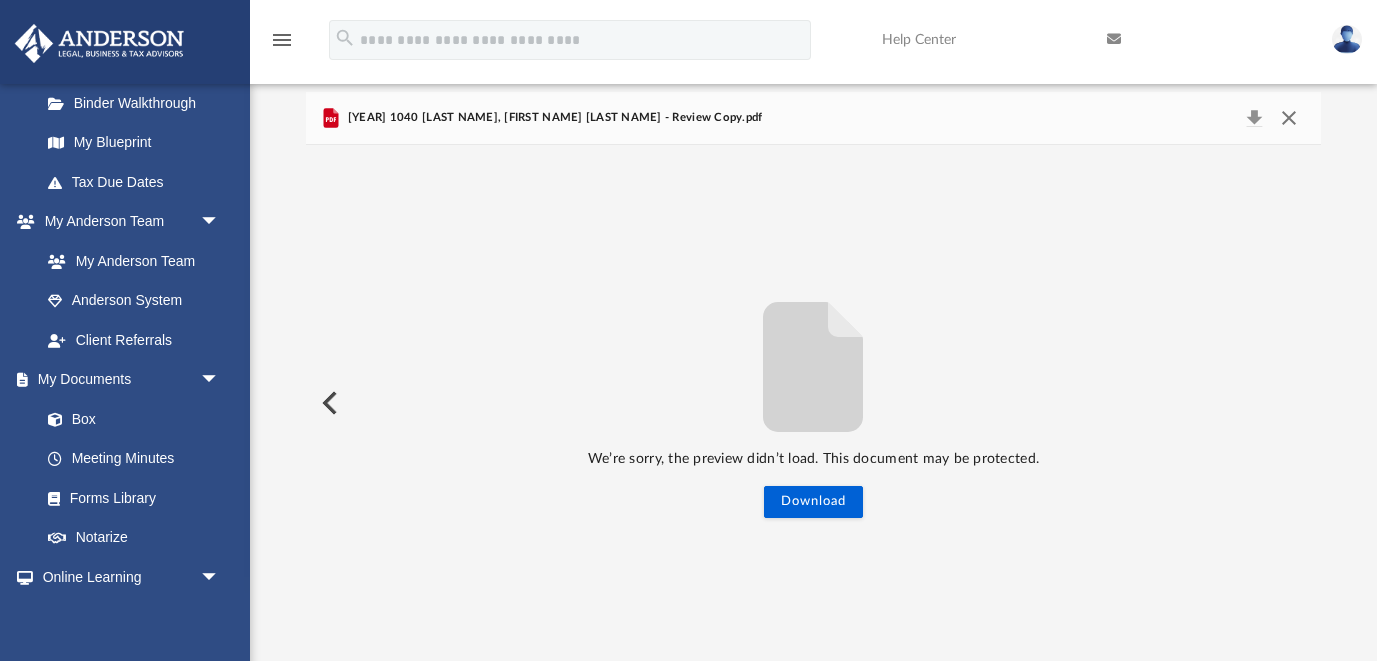 click at bounding box center [1289, 118] 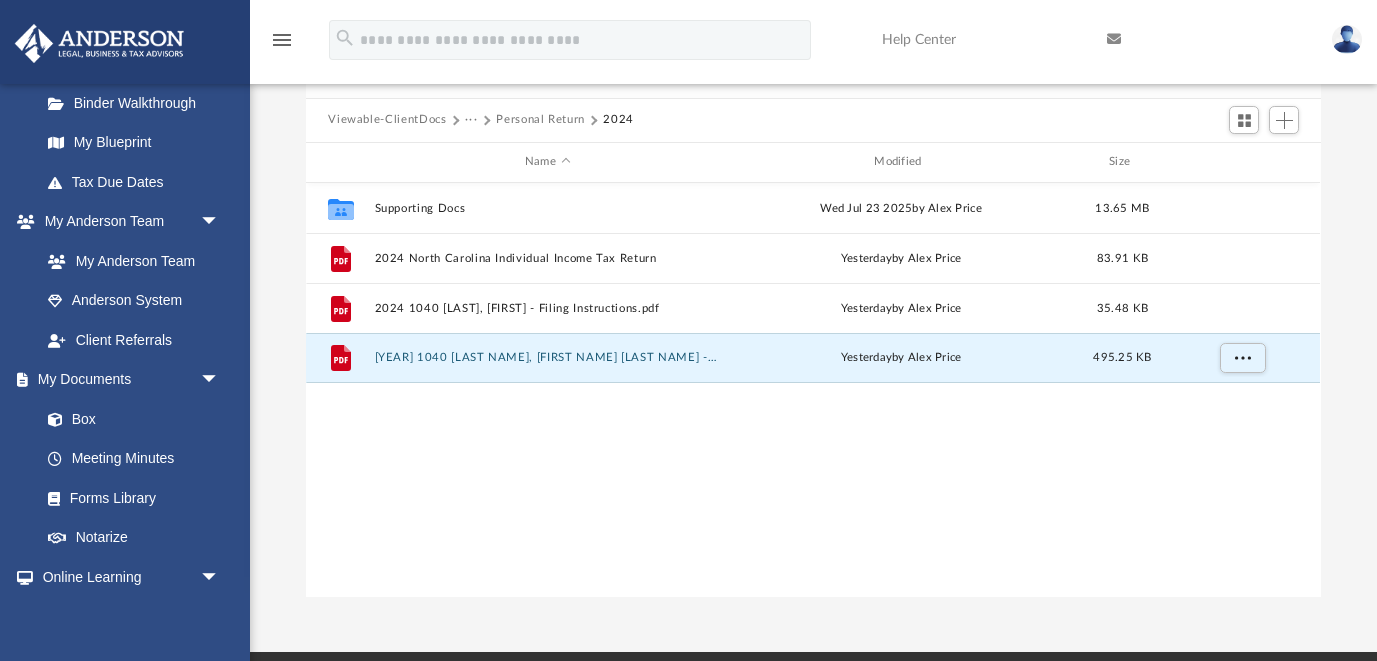 scroll, scrollTop: 158, scrollLeft: 0, axis: vertical 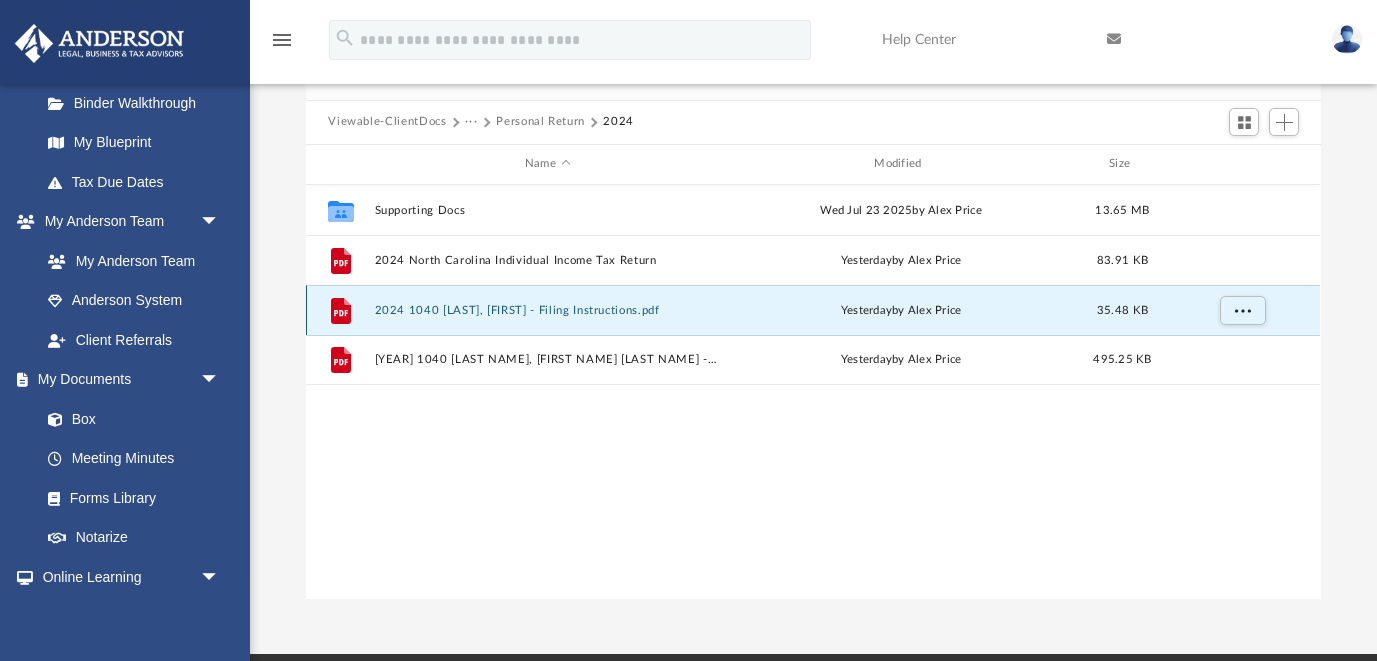 click on "2024 1040 [LAST], [FIRST]   - Filing Instructions.pdf" at bounding box center (547, 310) 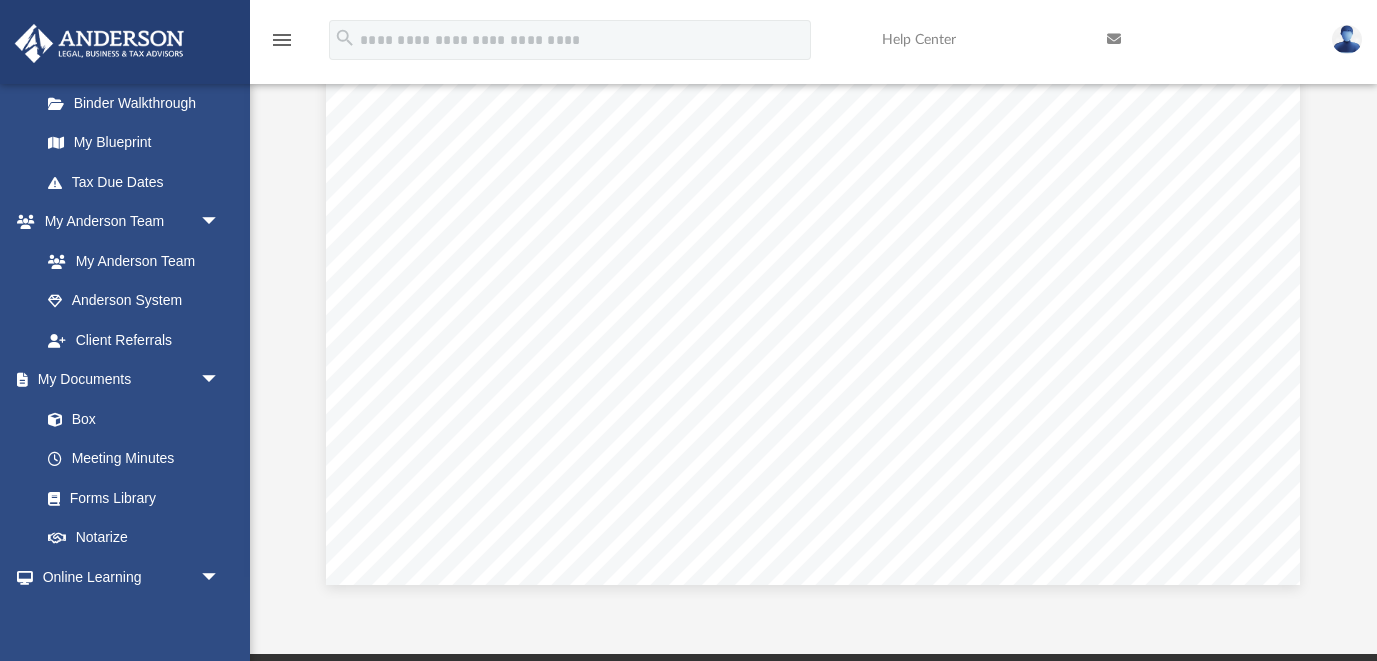 scroll, scrollTop: 774, scrollLeft: 0, axis: vertical 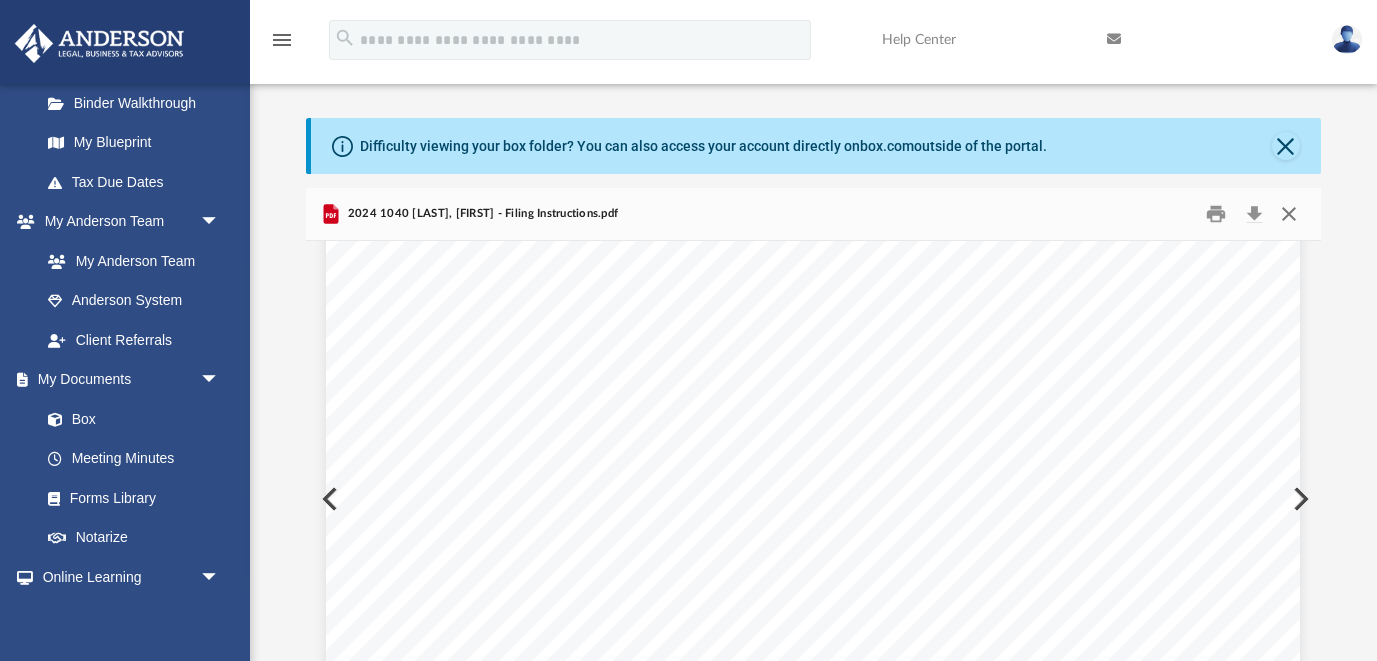 click at bounding box center [1289, 213] 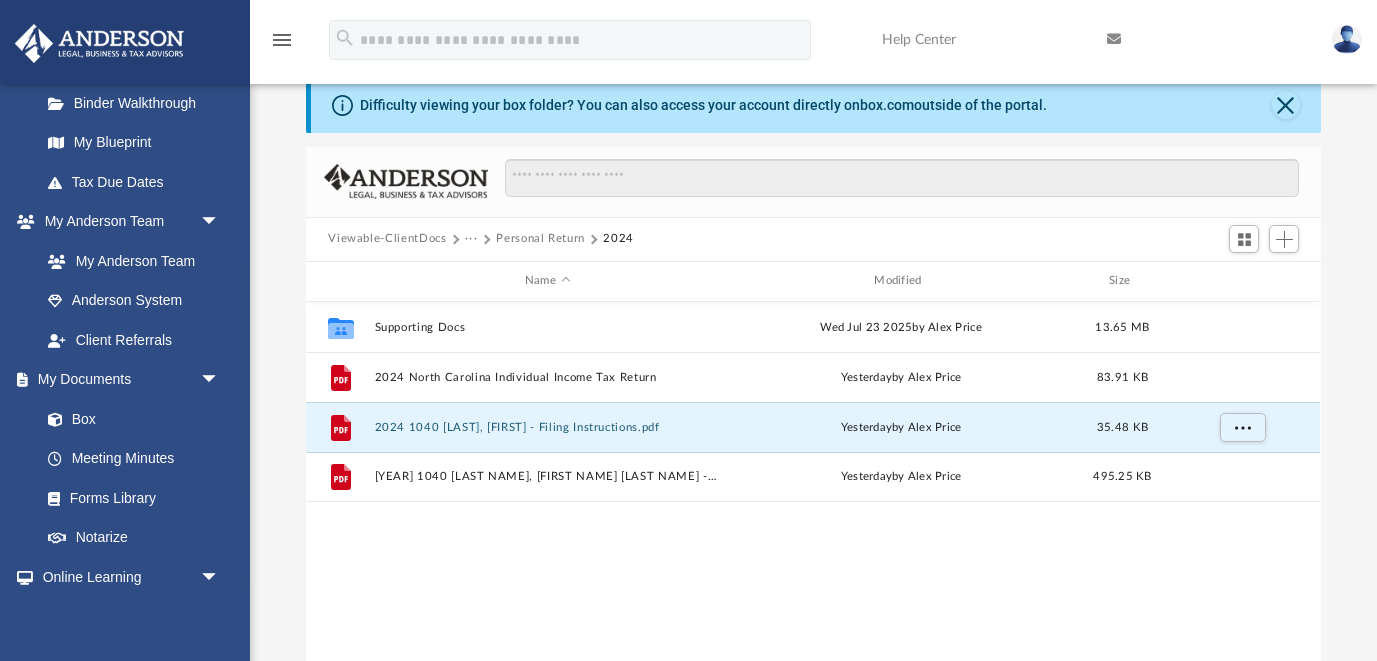 scroll, scrollTop: 42, scrollLeft: 0, axis: vertical 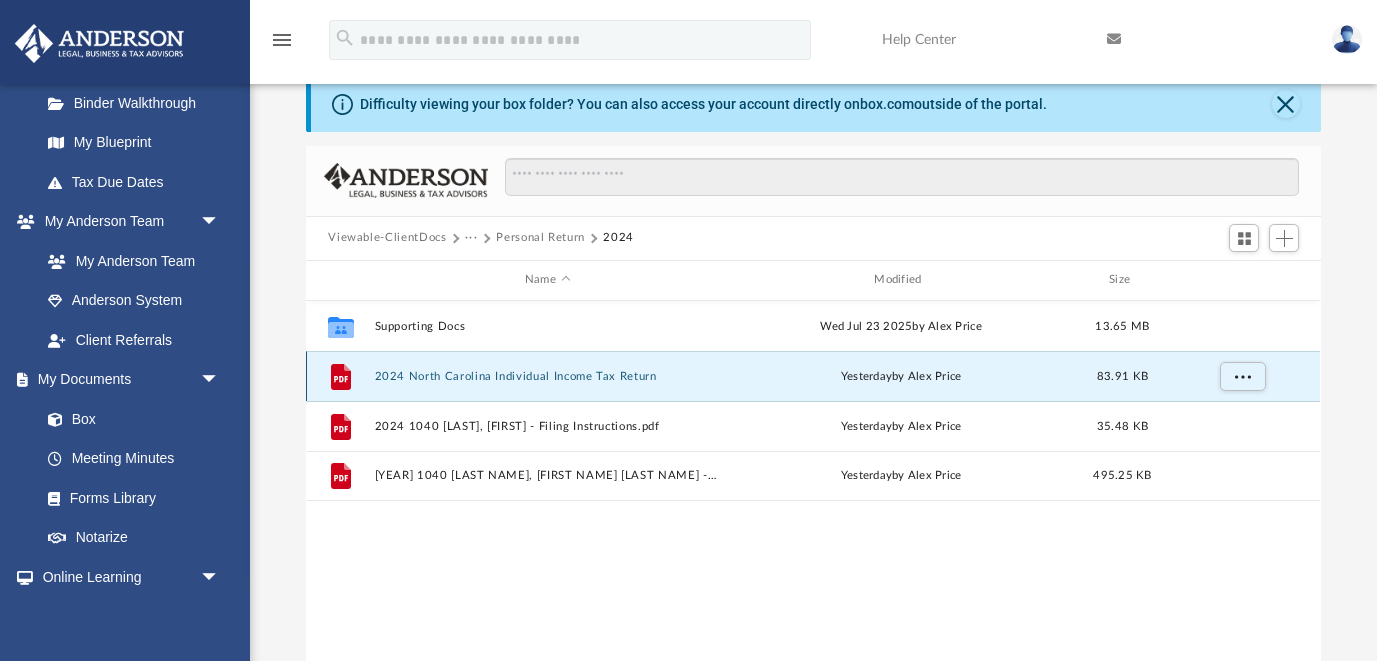 click on "2024 North Carolina Individual Income Tax Return" at bounding box center (547, 376) 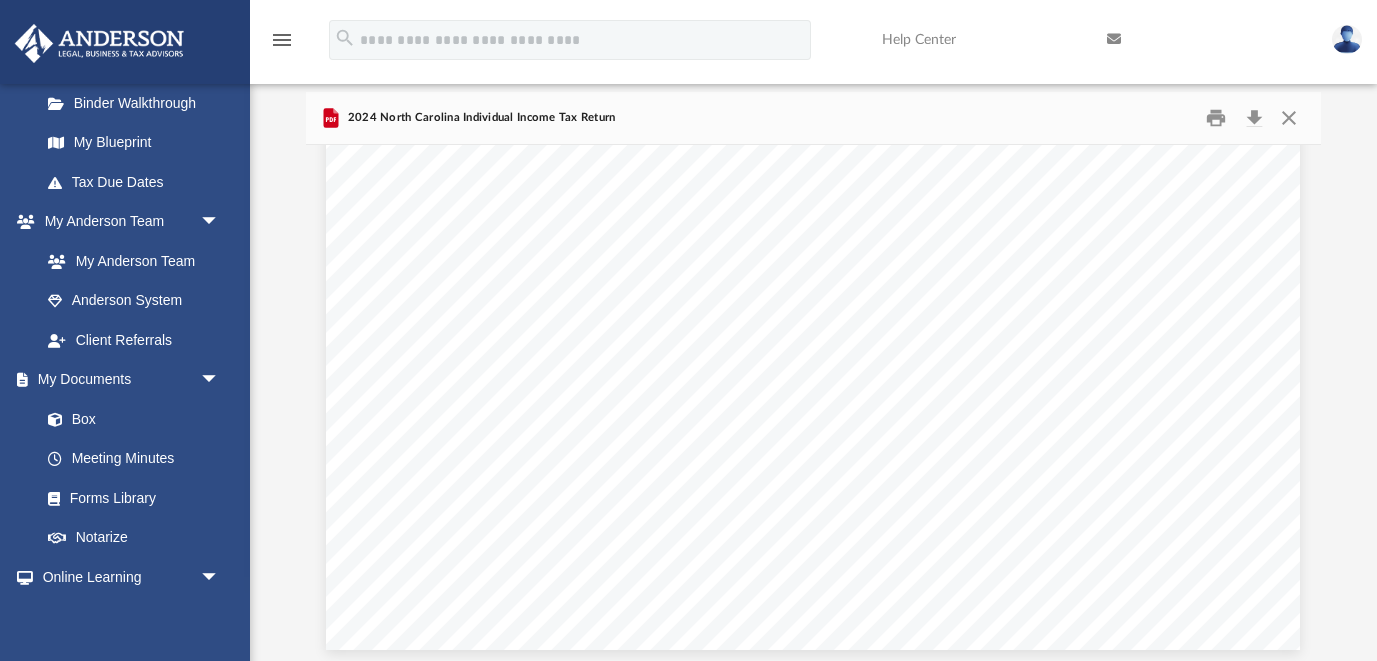 scroll, scrollTop: 774, scrollLeft: 0, axis: vertical 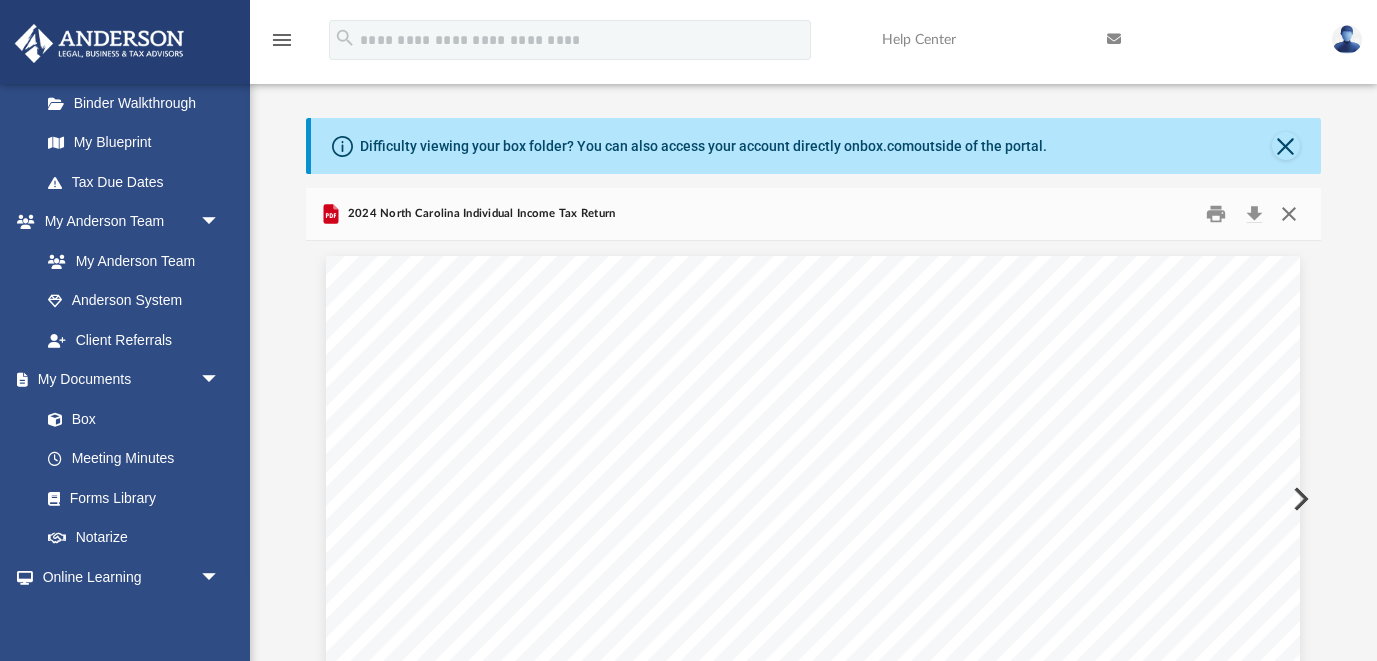 click at bounding box center [1289, 213] 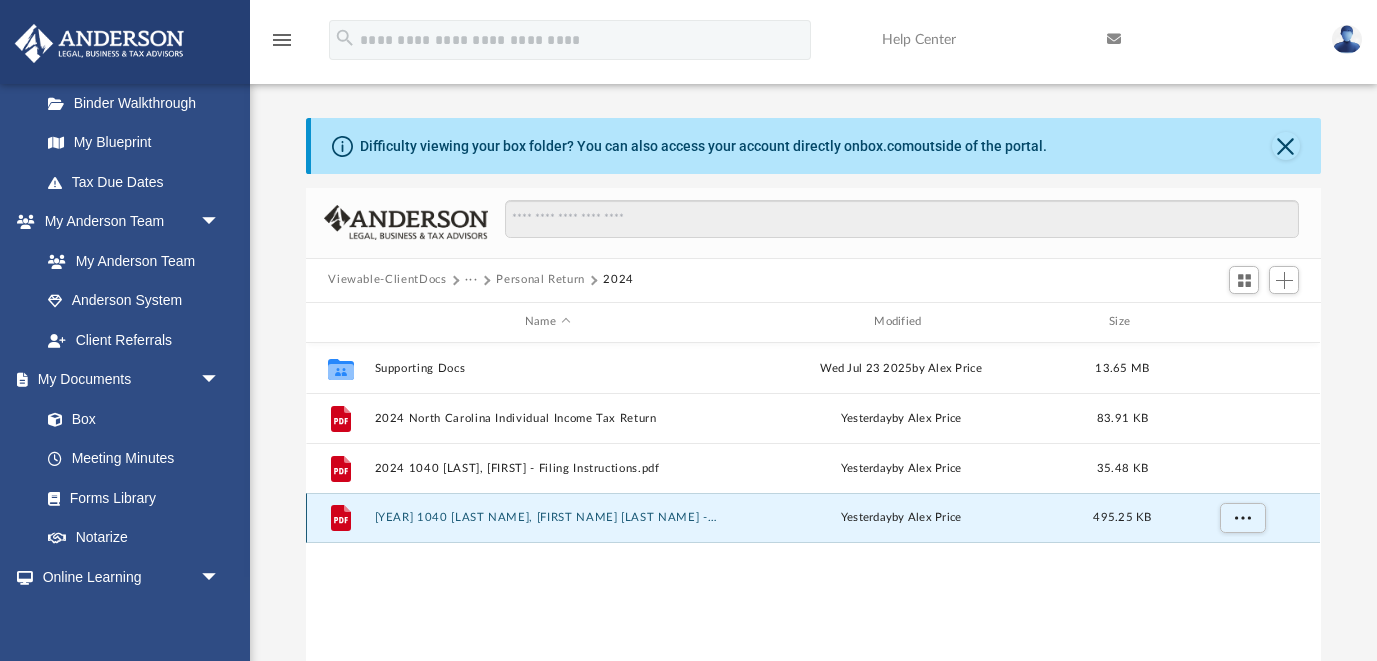 click on "[YEAR] 1040 [LAST NAME], [FIRST NAME] [LAST NAME] - Review Copy.pdf" at bounding box center [547, 517] 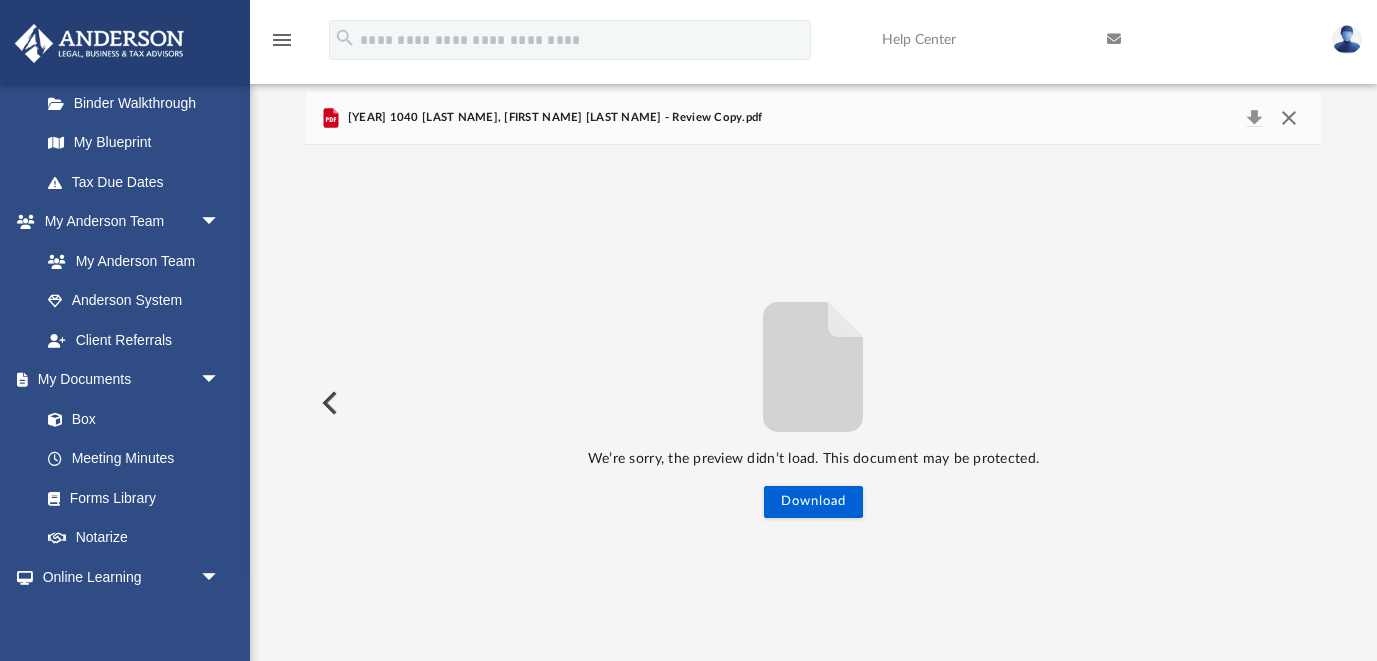 click at bounding box center (1289, 118) 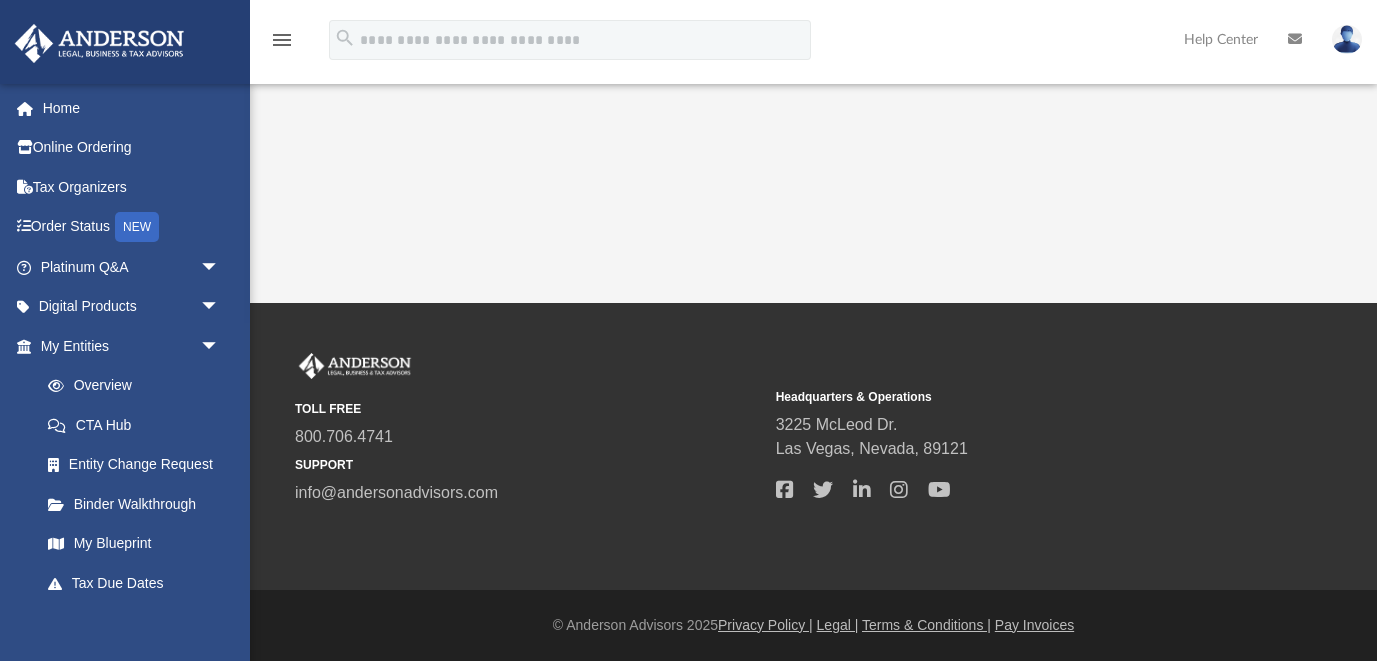 scroll, scrollTop: 61, scrollLeft: 0, axis: vertical 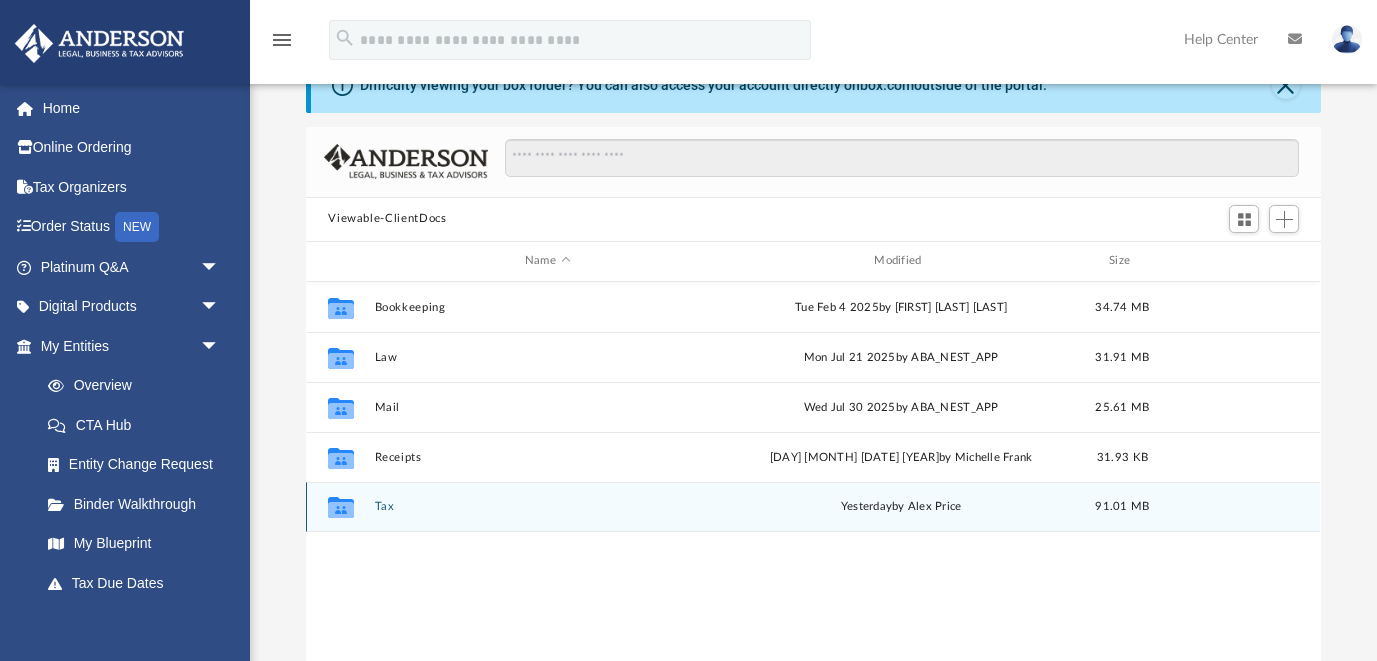 click on "Tax" at bounding box center [547, 506] 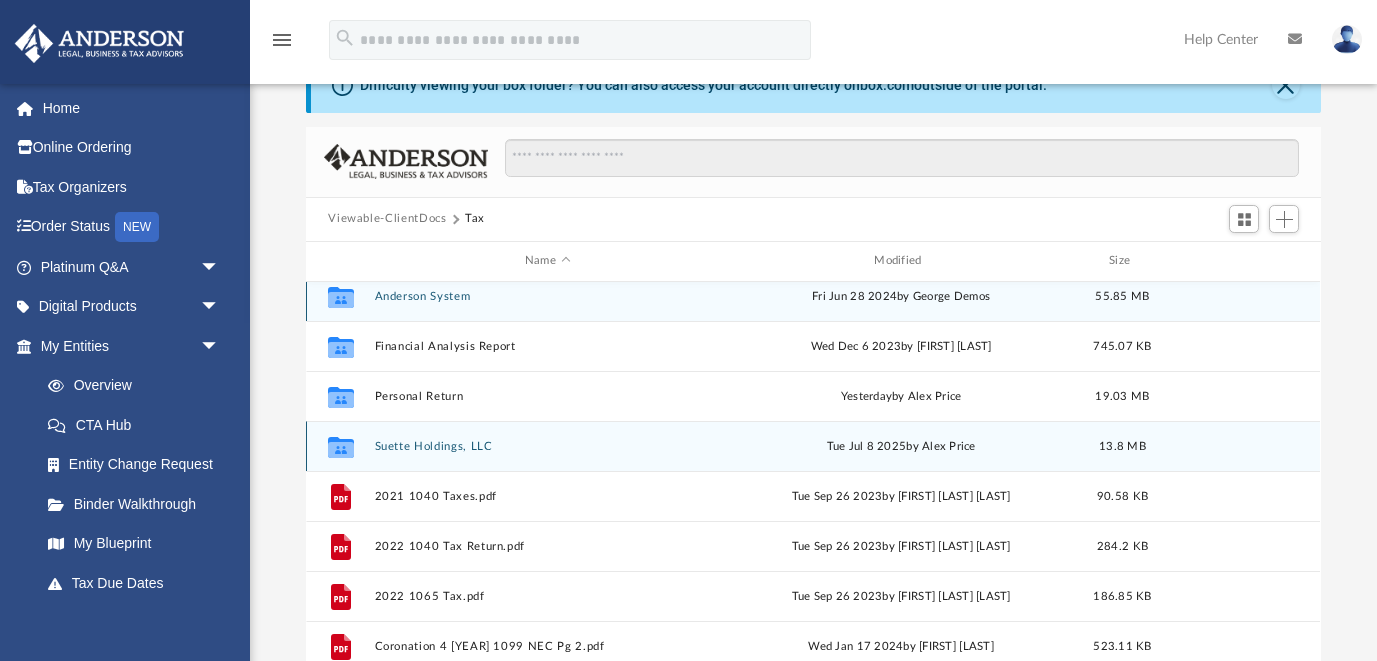 scroll, scrollTop: 35, scrollLeft: 0, axis: vertical 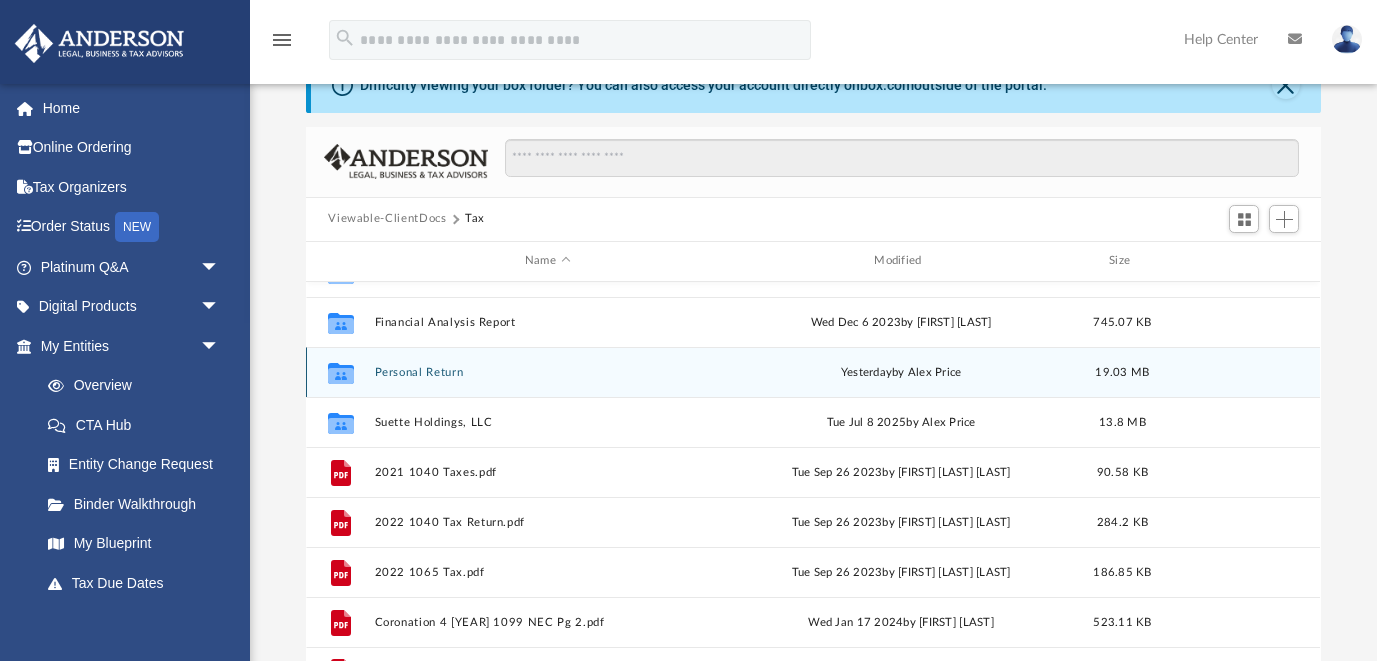 click on "Personal Return" at bounding box center (547, 372) 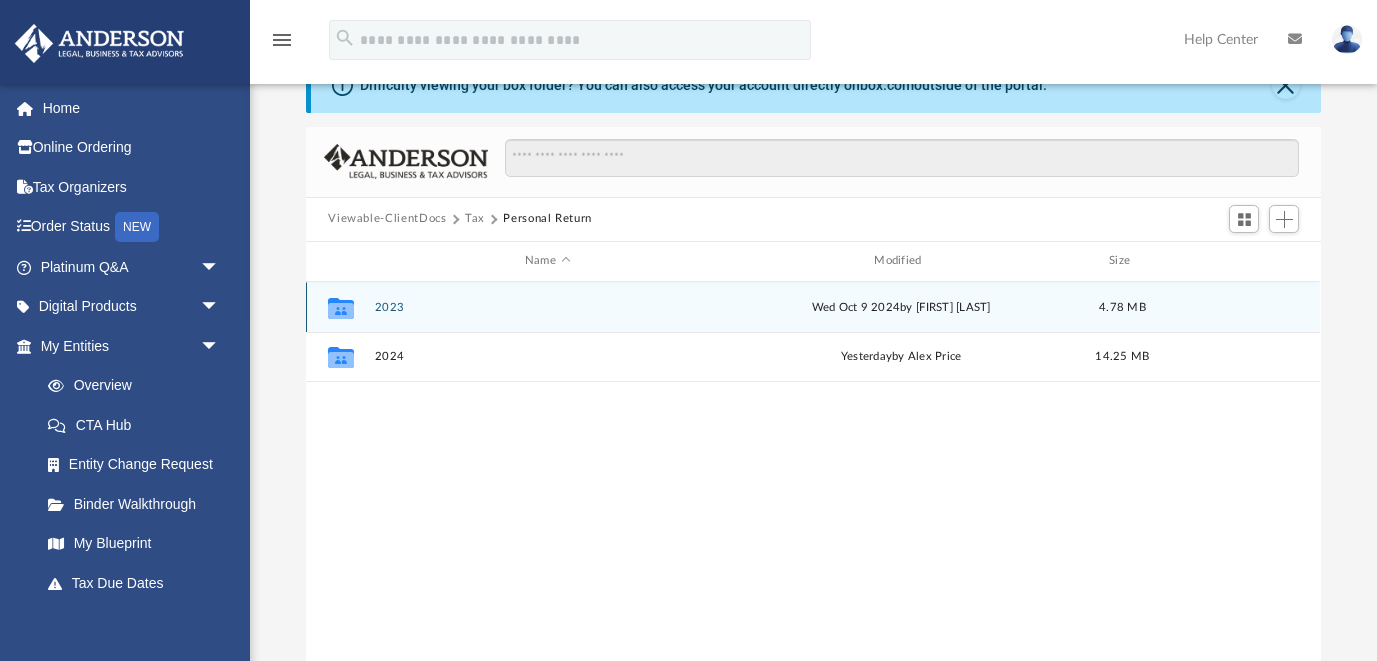 scroll, scrollTop: 0, scrollLeft: 0, axis: both 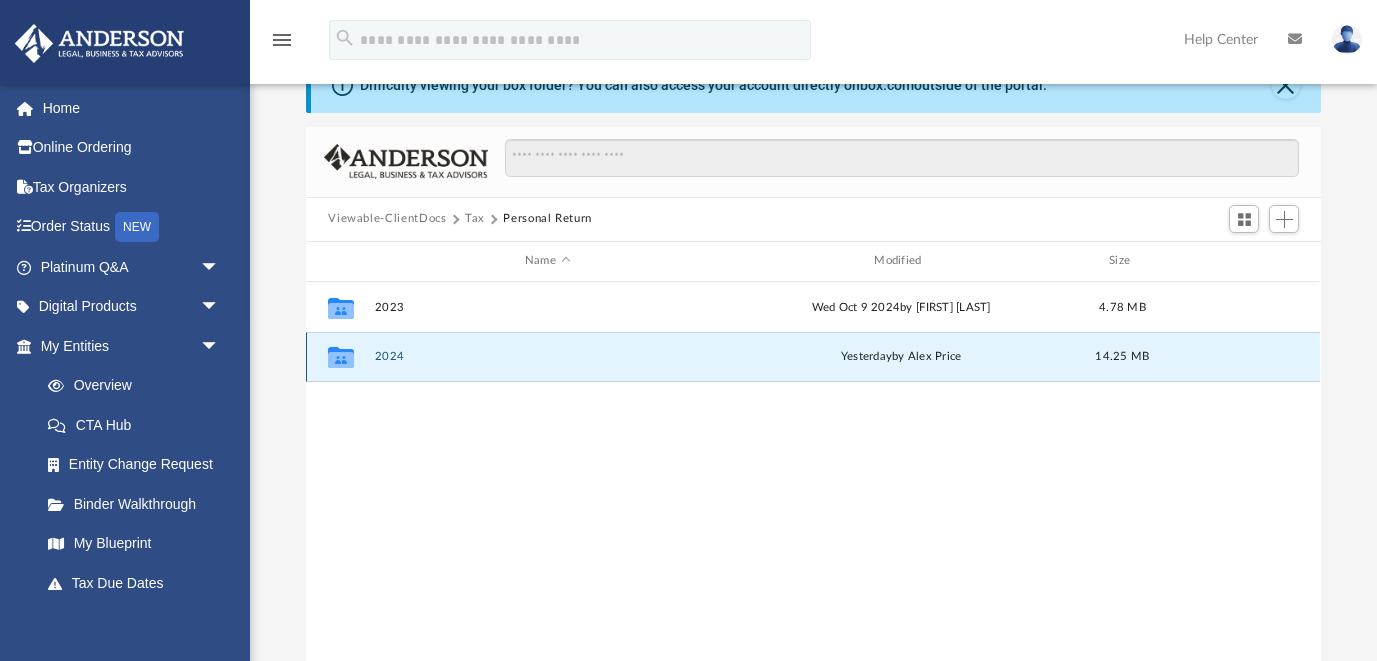 click on "2024" at bounding box center [547, 356] 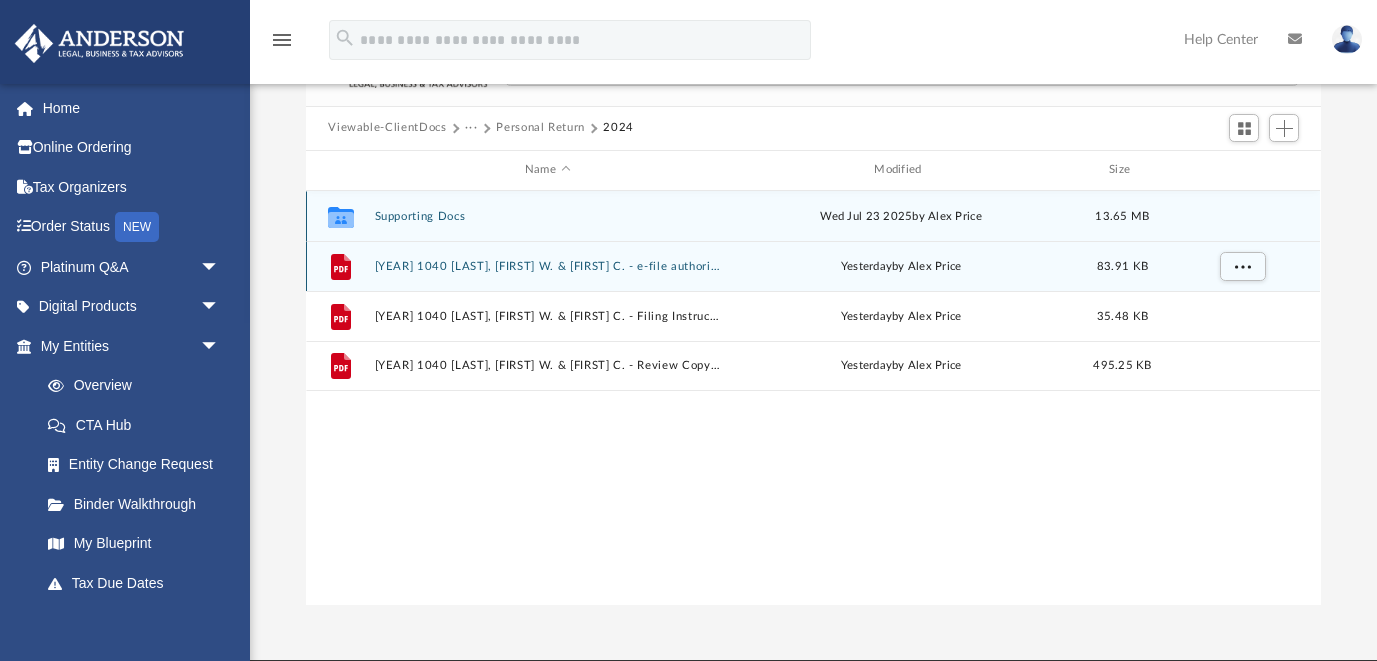 scroll, scrollTop: 153, scrollLeft: 0, axis: vertical 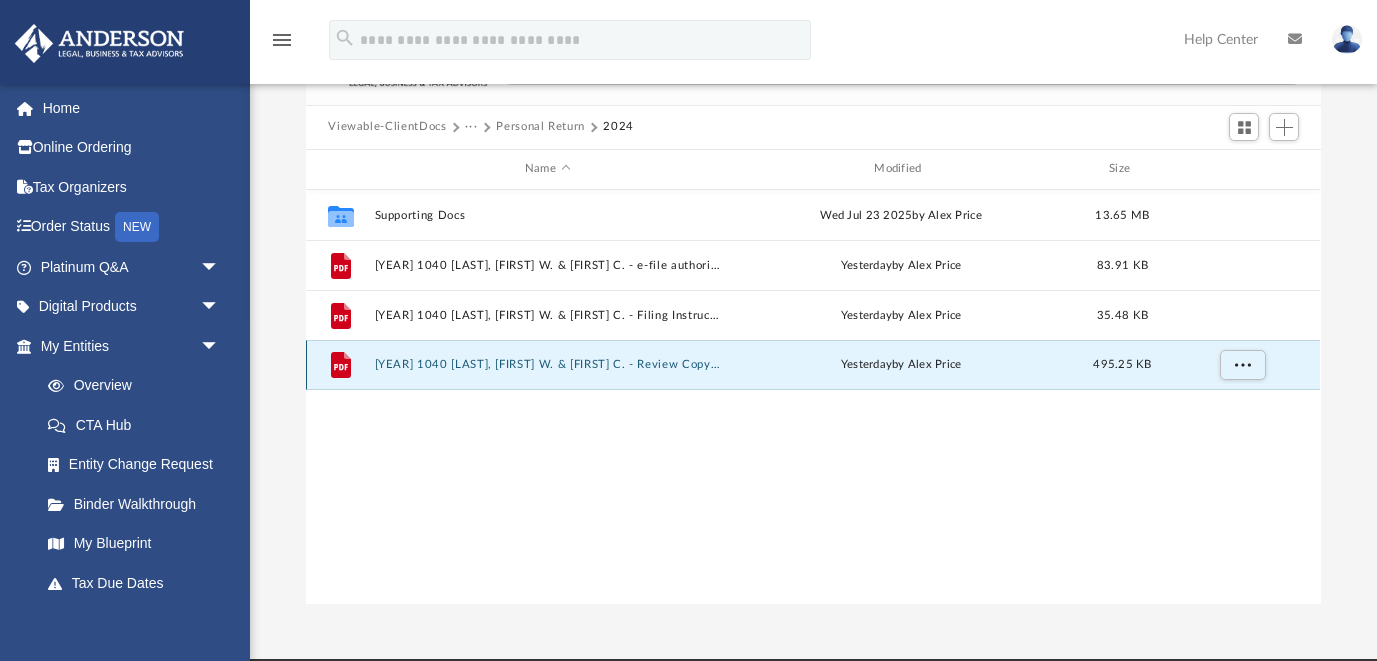 click on "[YEAR] 1040 [LAST], [FIRST] W. & [FIRST] C. - Review Copy.pdf" at bounding box center [547, 364] 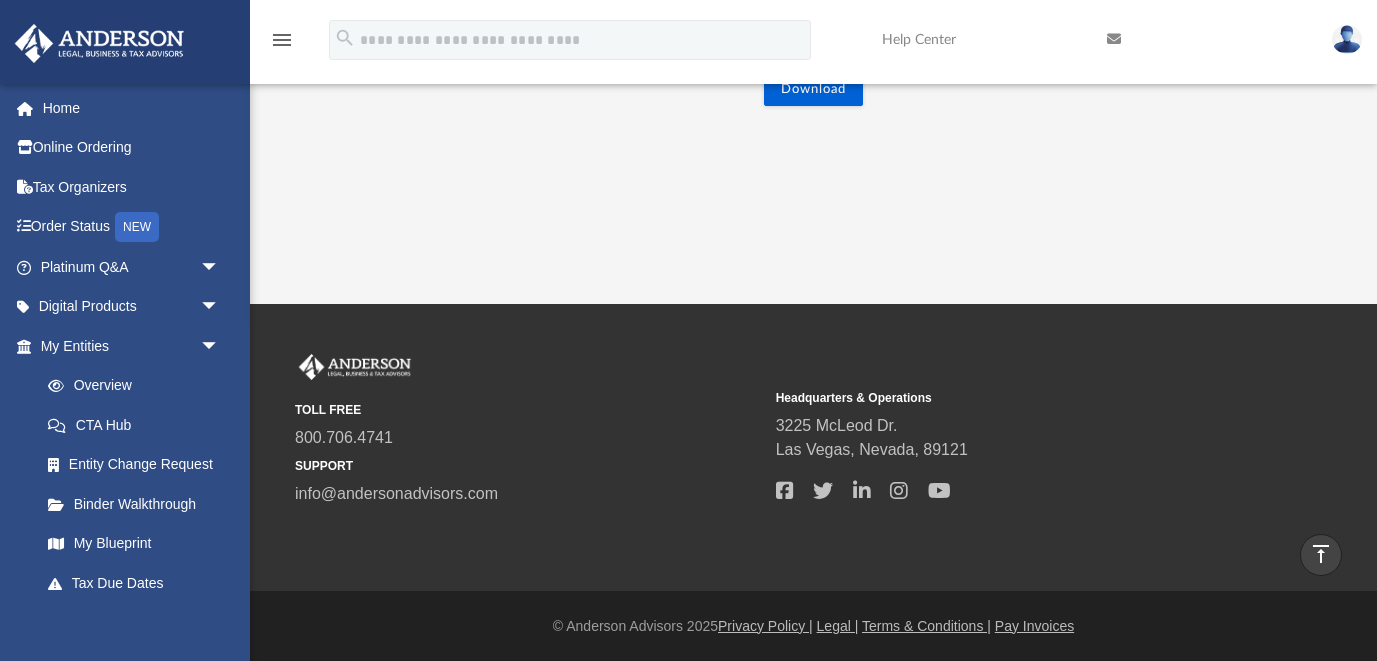 scroll, scrollTop: 0, scrollLeft: 0, axis: both 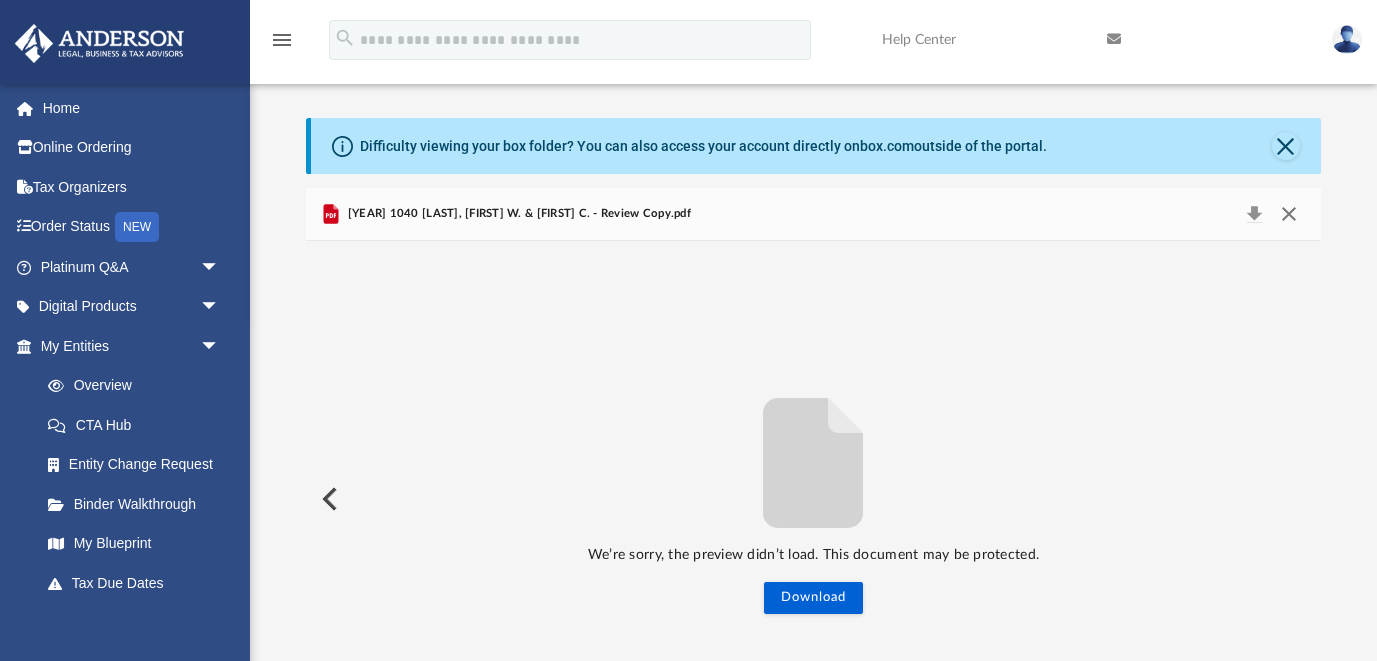 click at bounding box center [1289, 214] 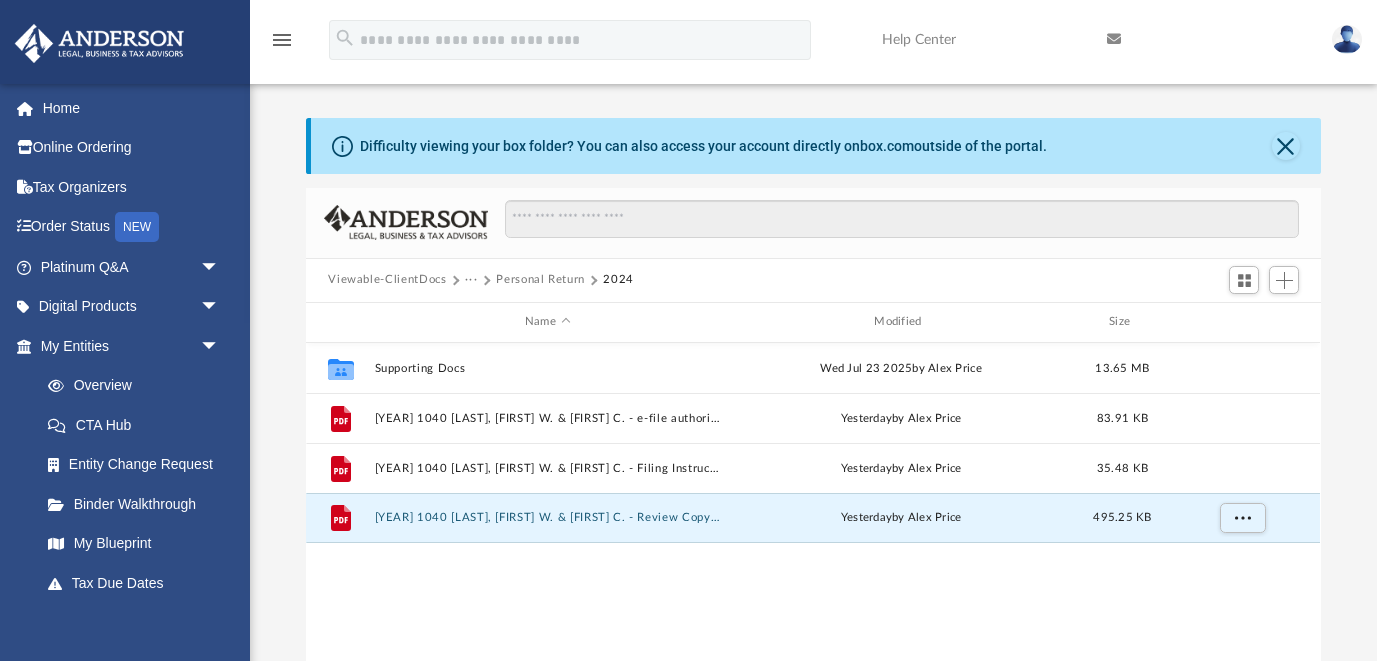 click at bounding box center (1347, 39) 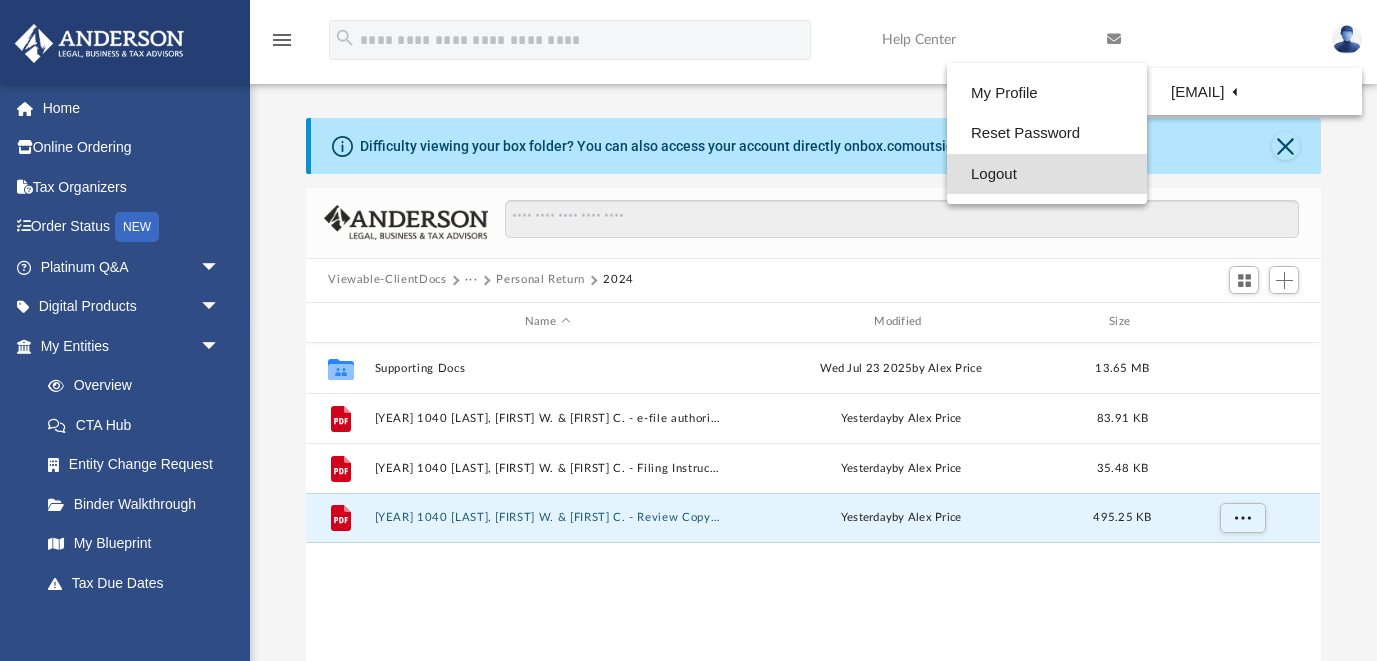 click on "Logout" at bounding box center (1047, 174) 